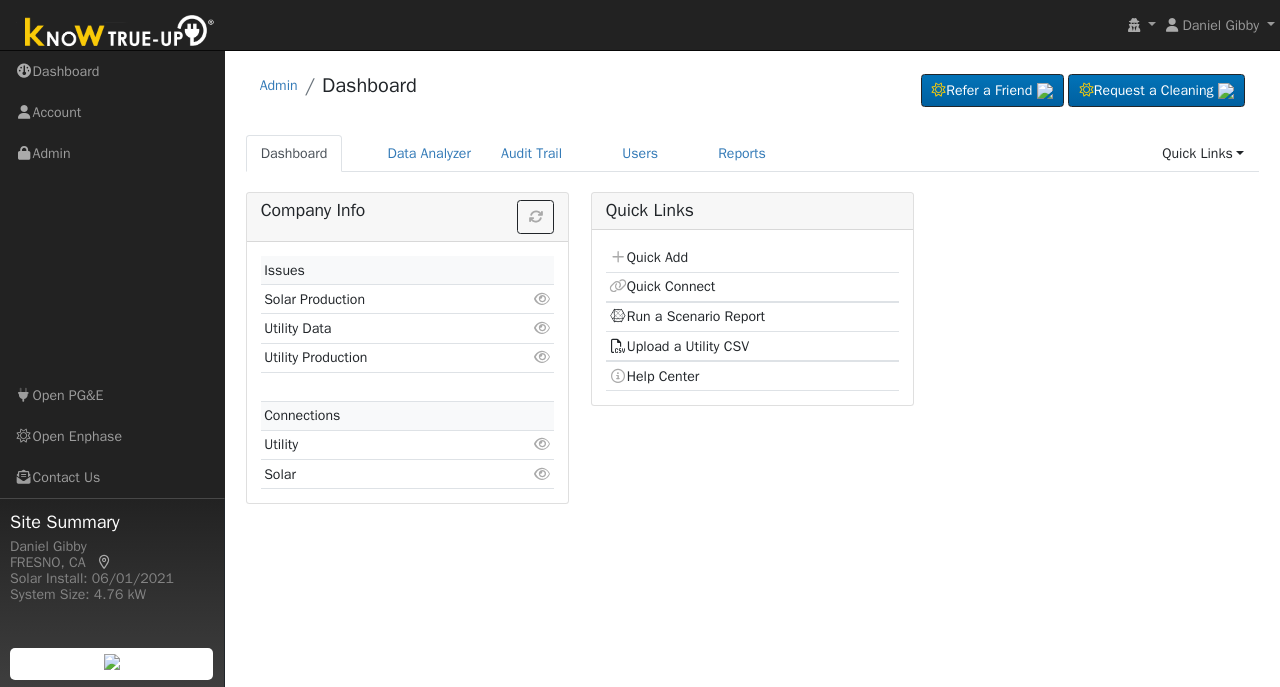 scroll, scrollTop: 0, scrollLeft: 0, axis: both 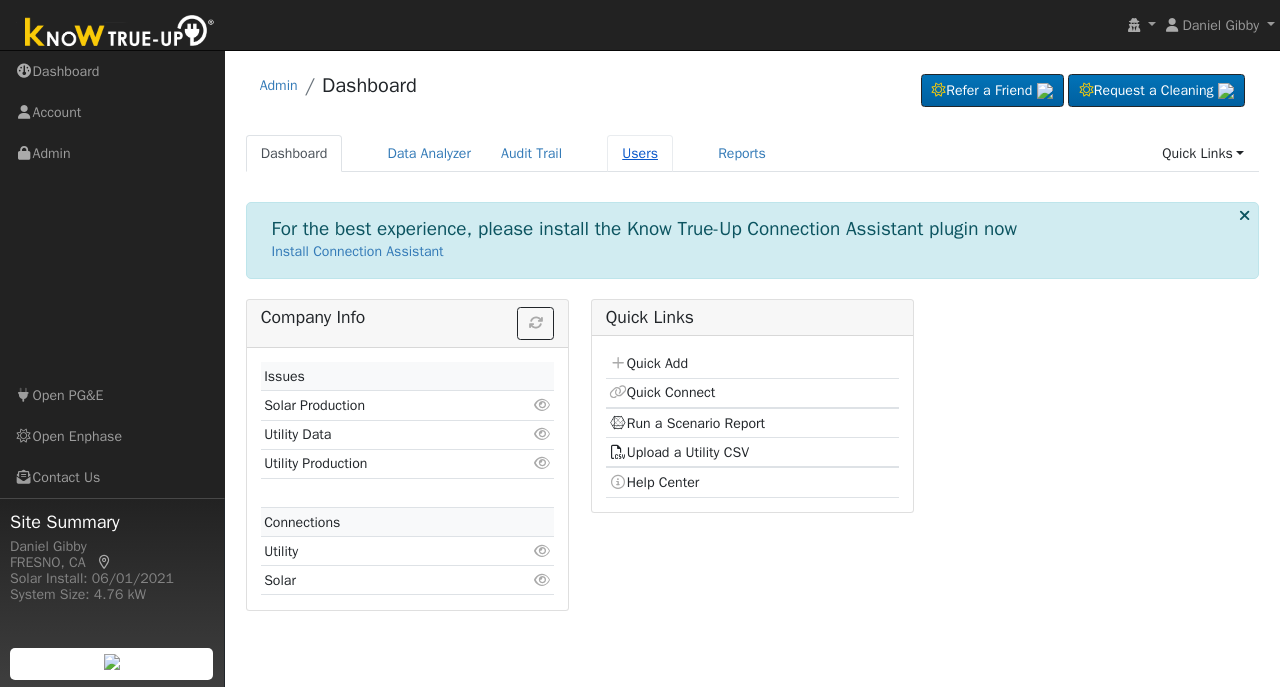 click on "Users" at bounding box center [640, 153] 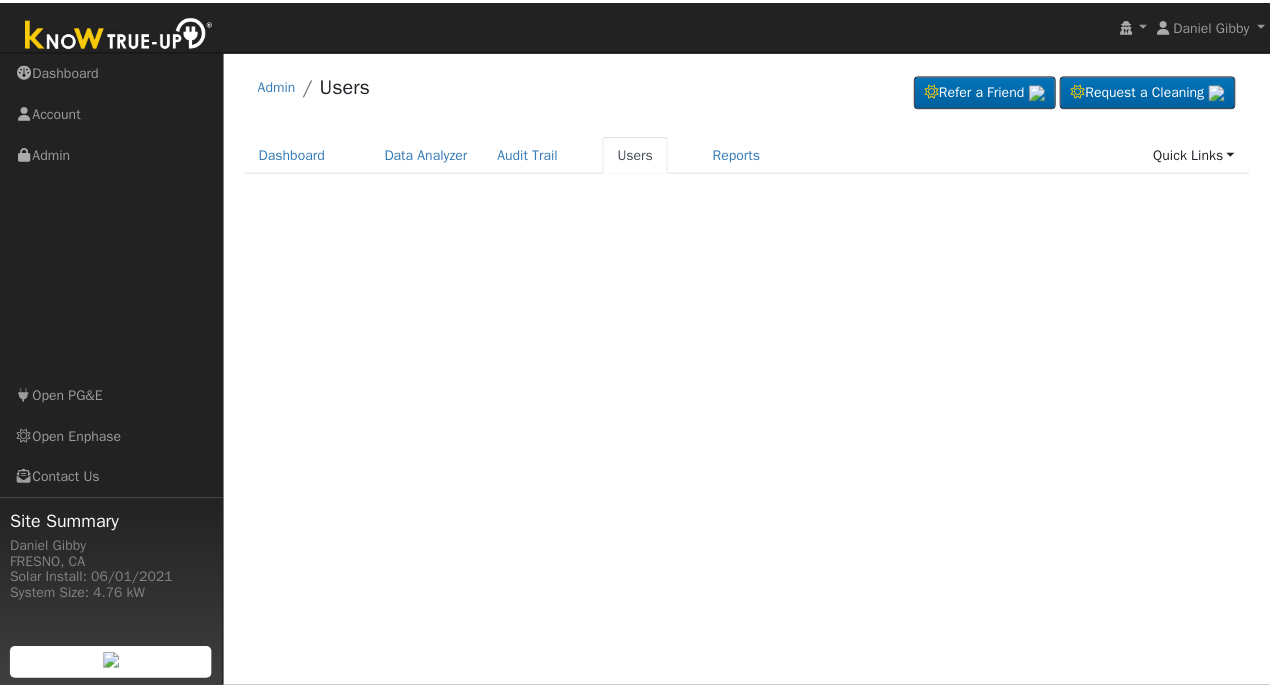 scroll, scrollTop: 0, scrollLeft: 0, axis: both 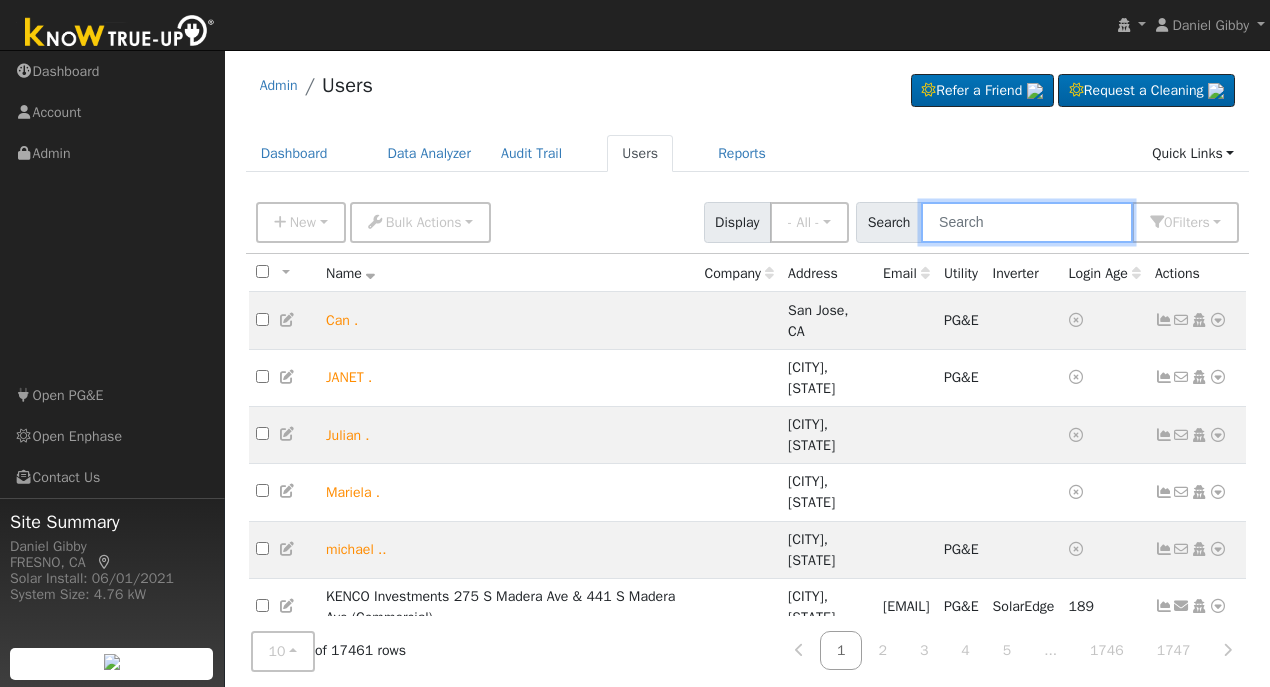 click at bounding box center [1027, 222] 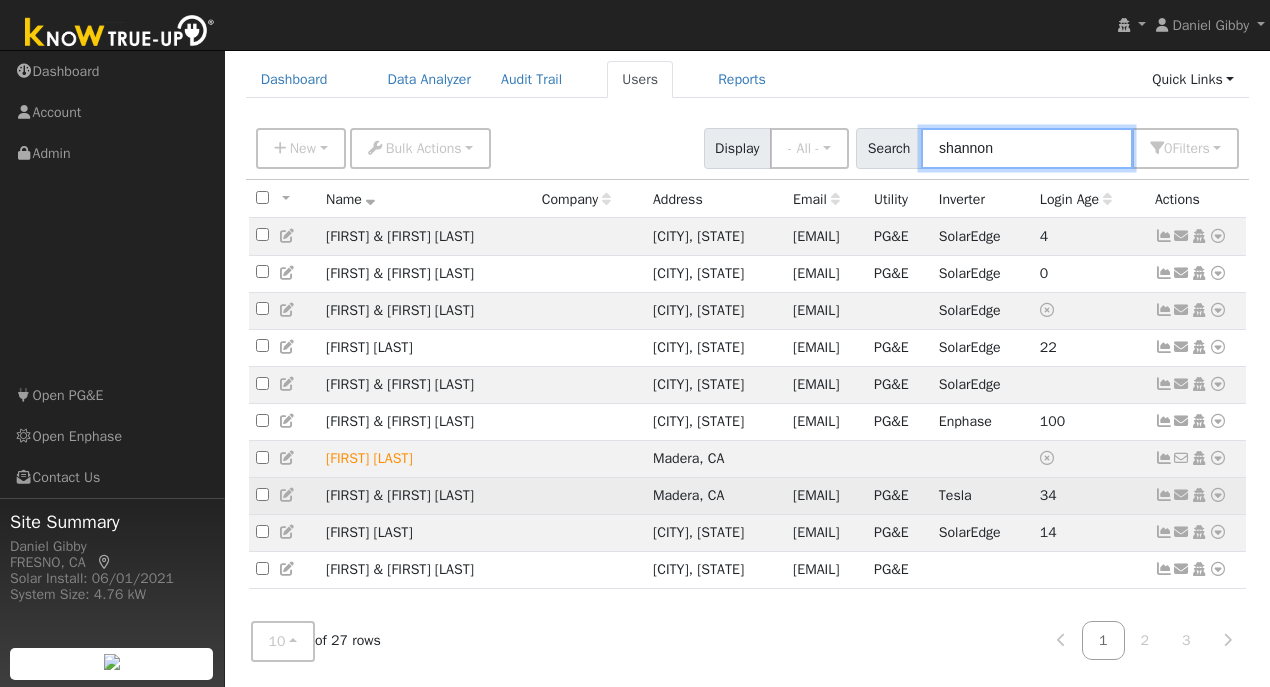 scroll, scrollTop: 138, scrollLeft: 0, axis: vertical 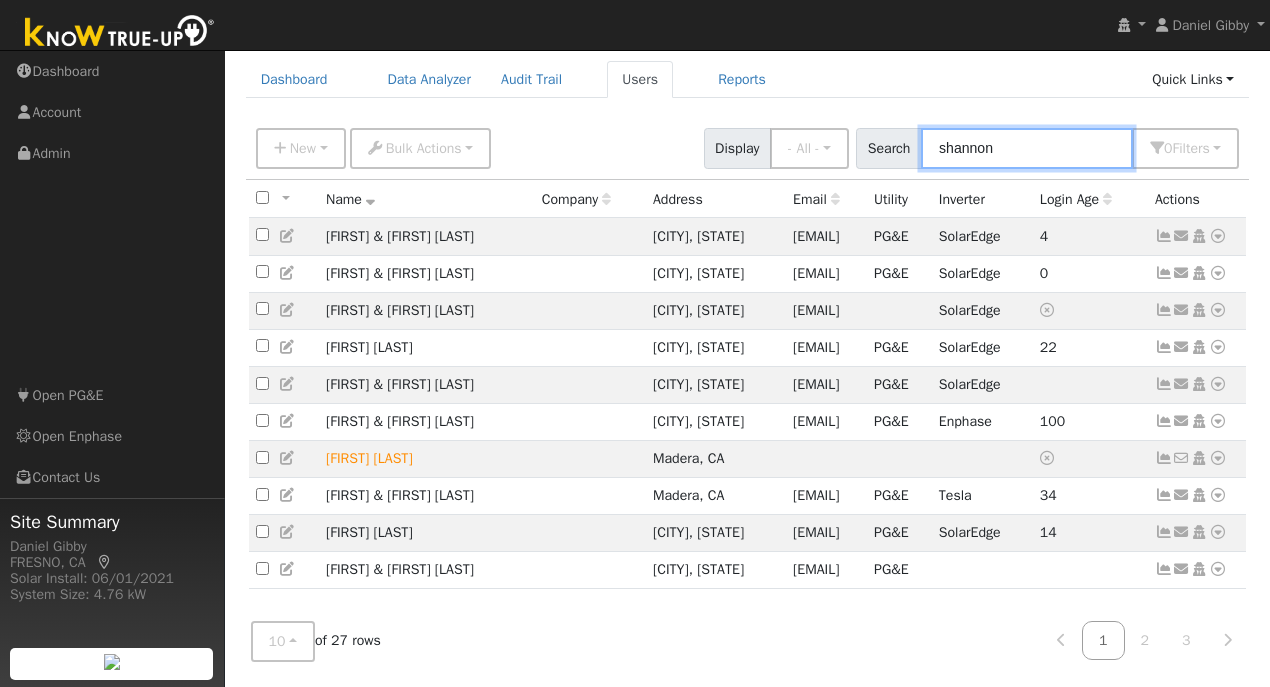 click on "shannon" at bounding box center [1027, 148] 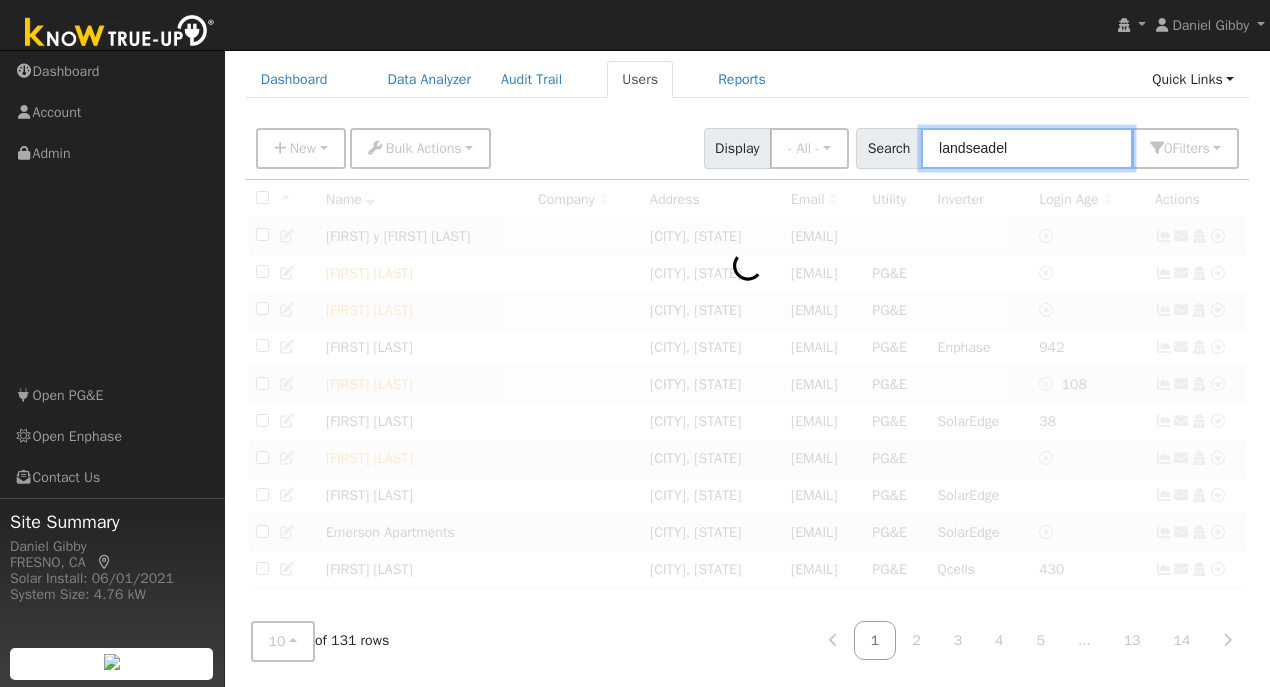 scroll, scrollTop: 60, scrollLeft: 0, axis: vertical 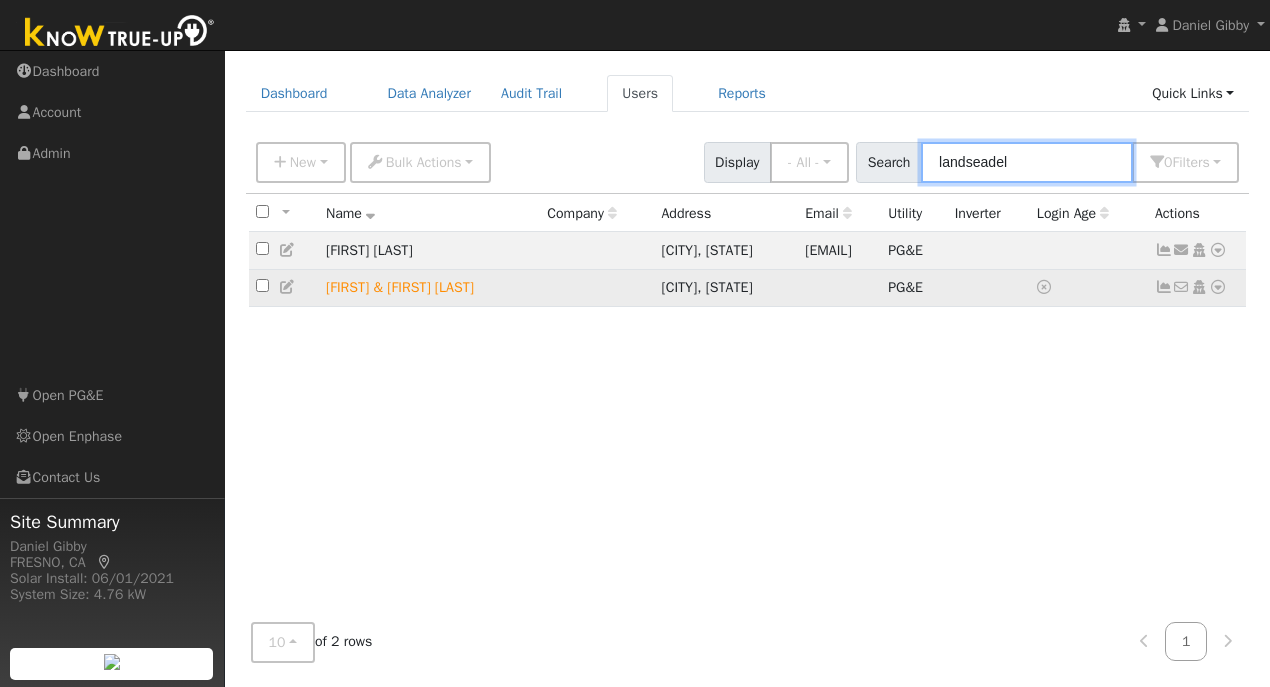type on "landseadel" 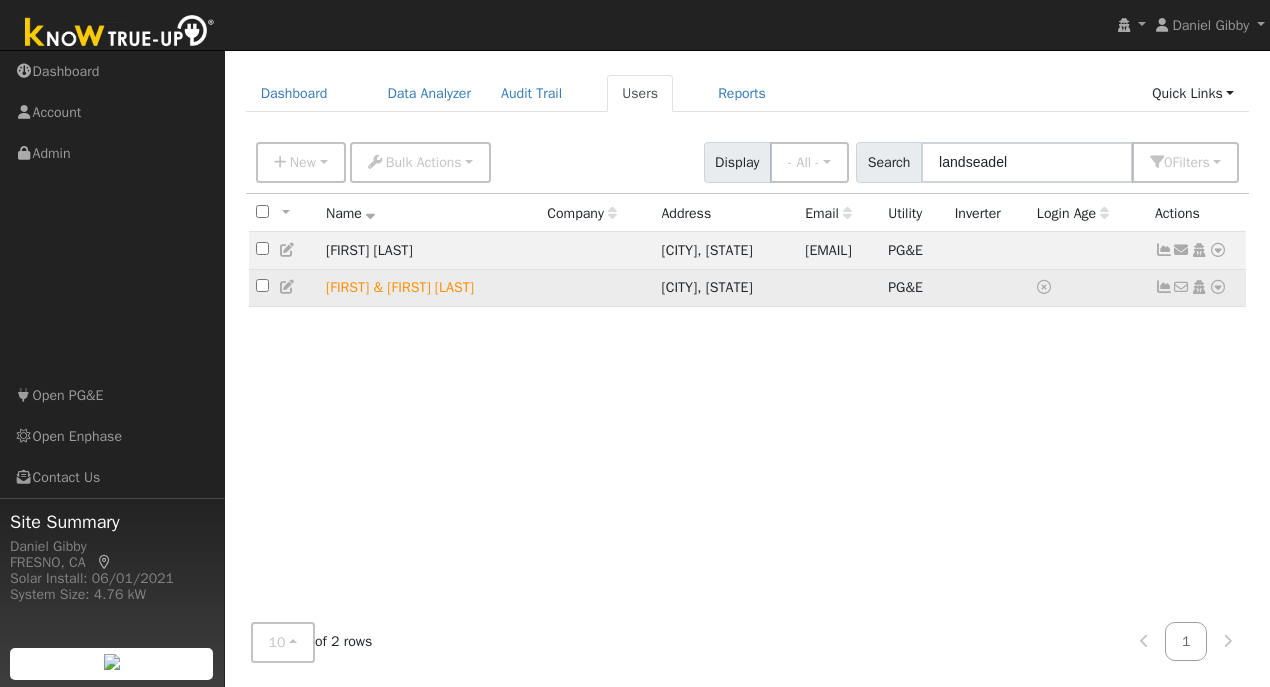 click at bounding box center (1218, 287) 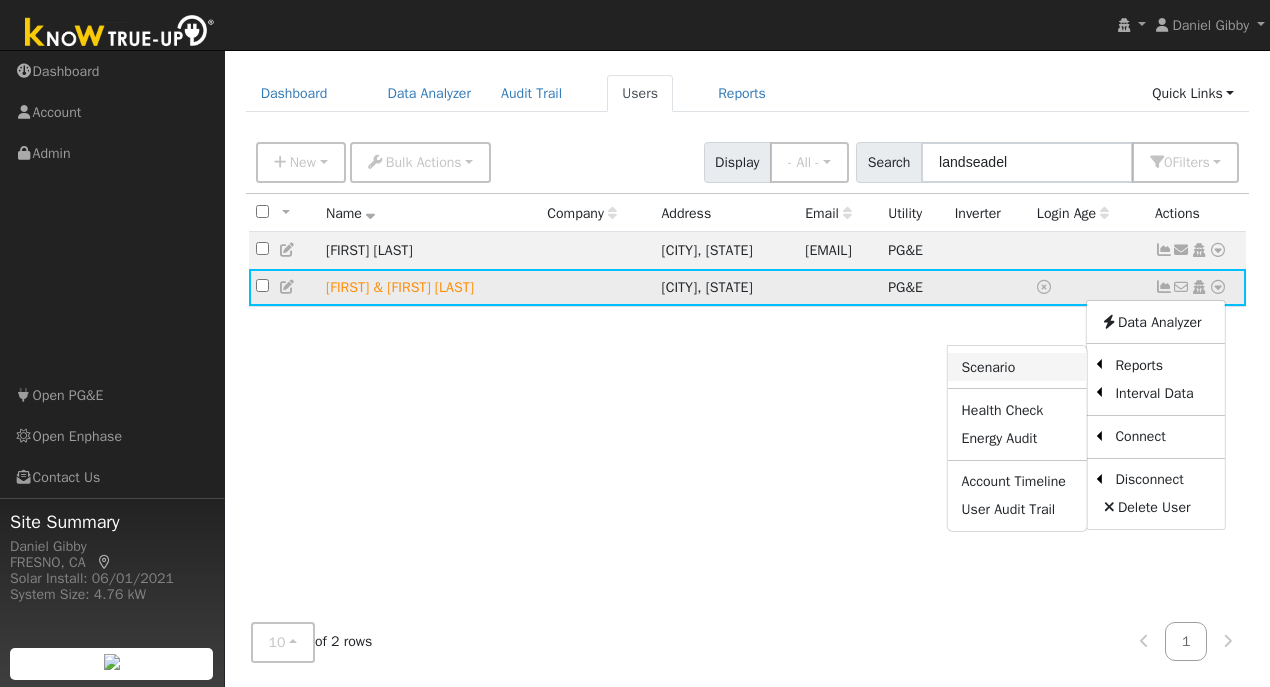 click on "Scenario" at bounding box center (1017, 367) 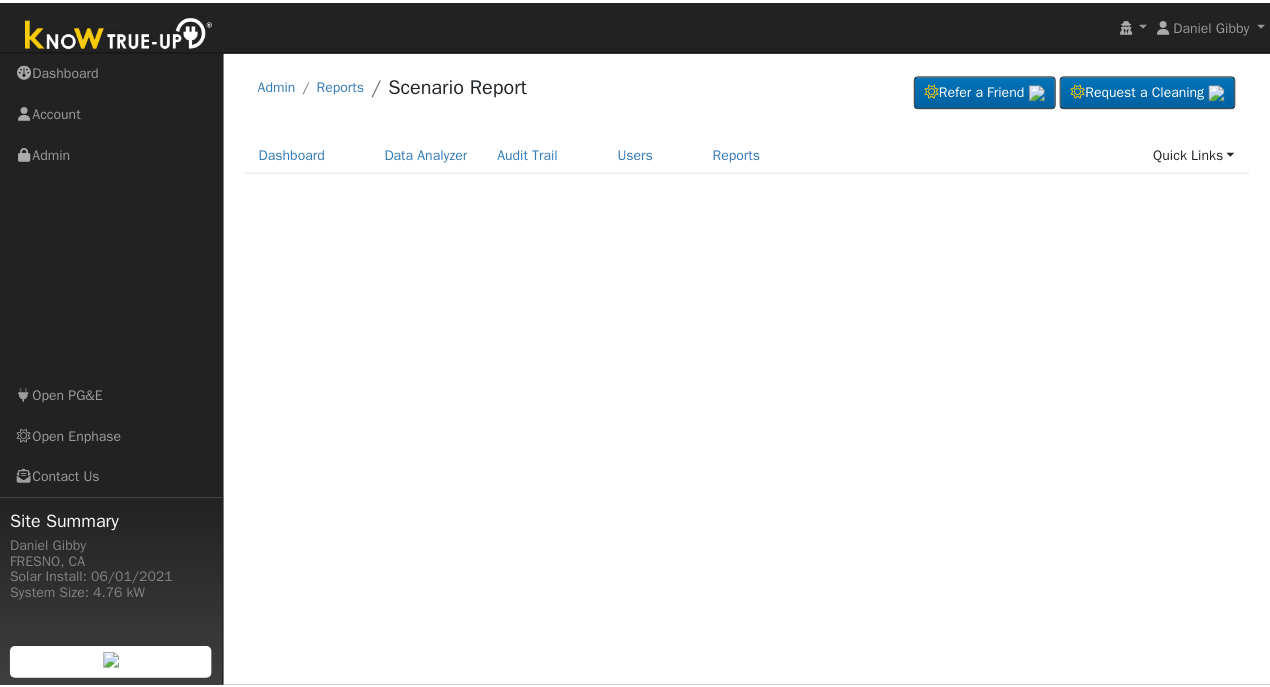 scroll, scrollTop: 0, scrollLeft: 0, axis: both 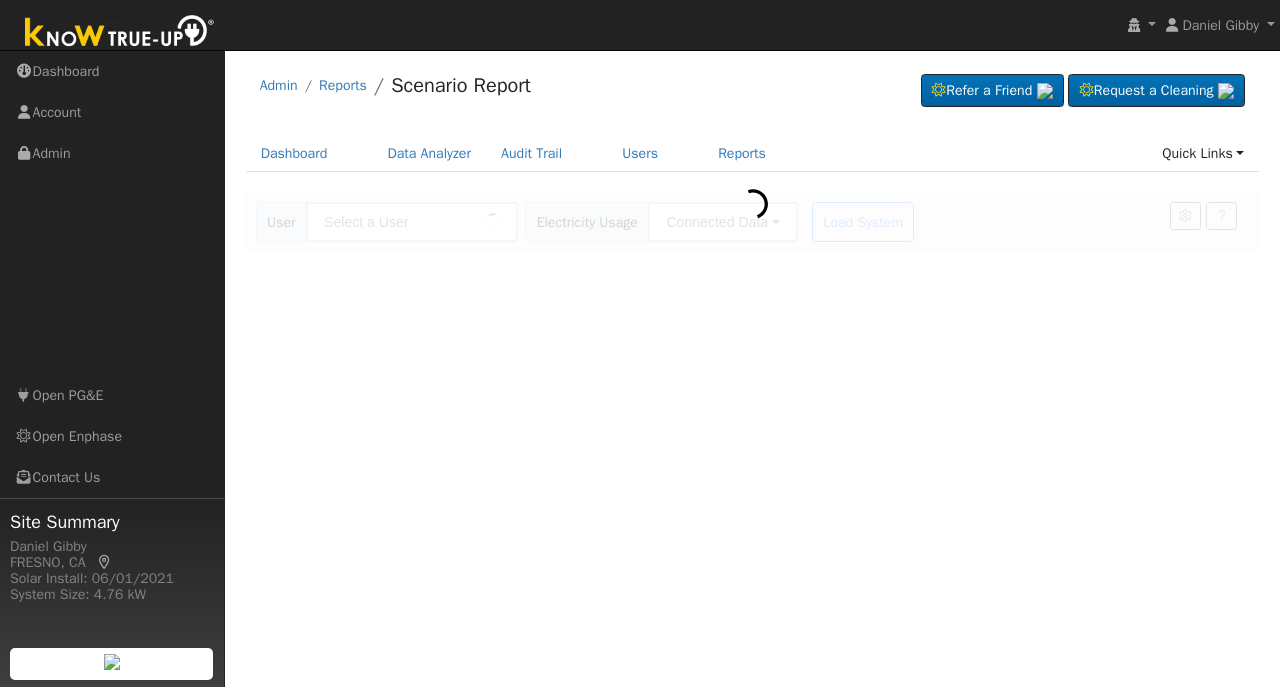 type on "[FIRST] [LAST]" 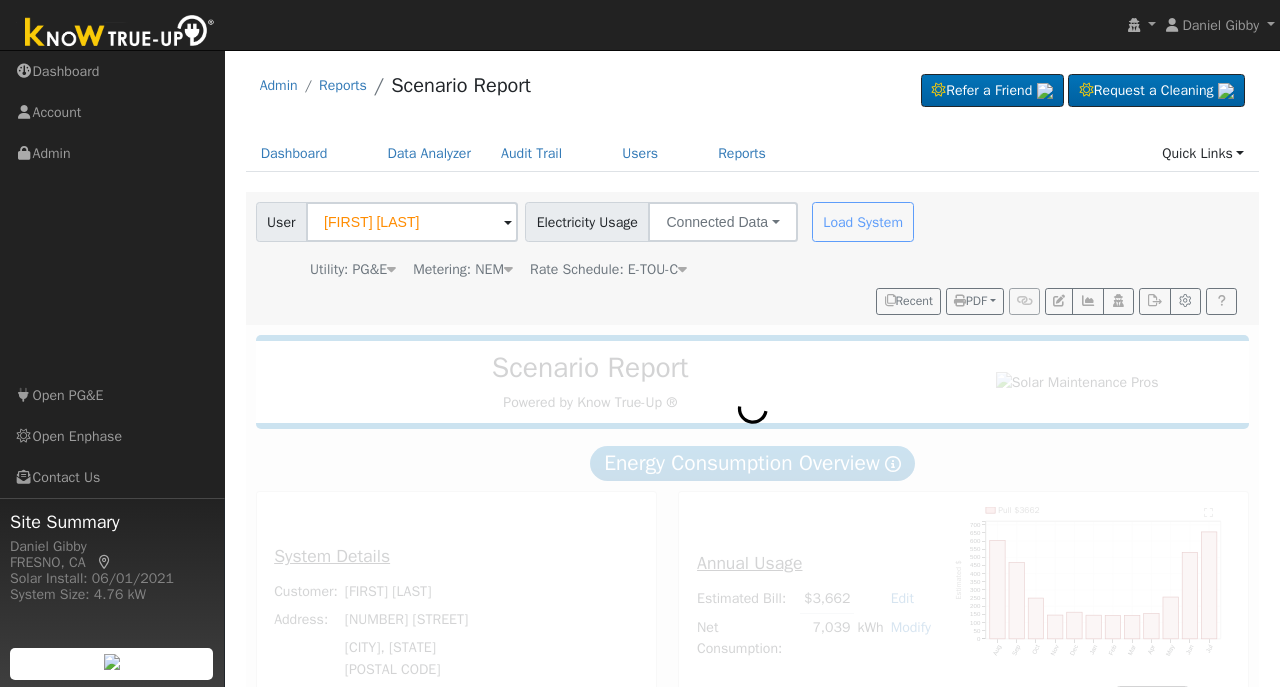 click on "Load System" at bounding box center (865, 222) 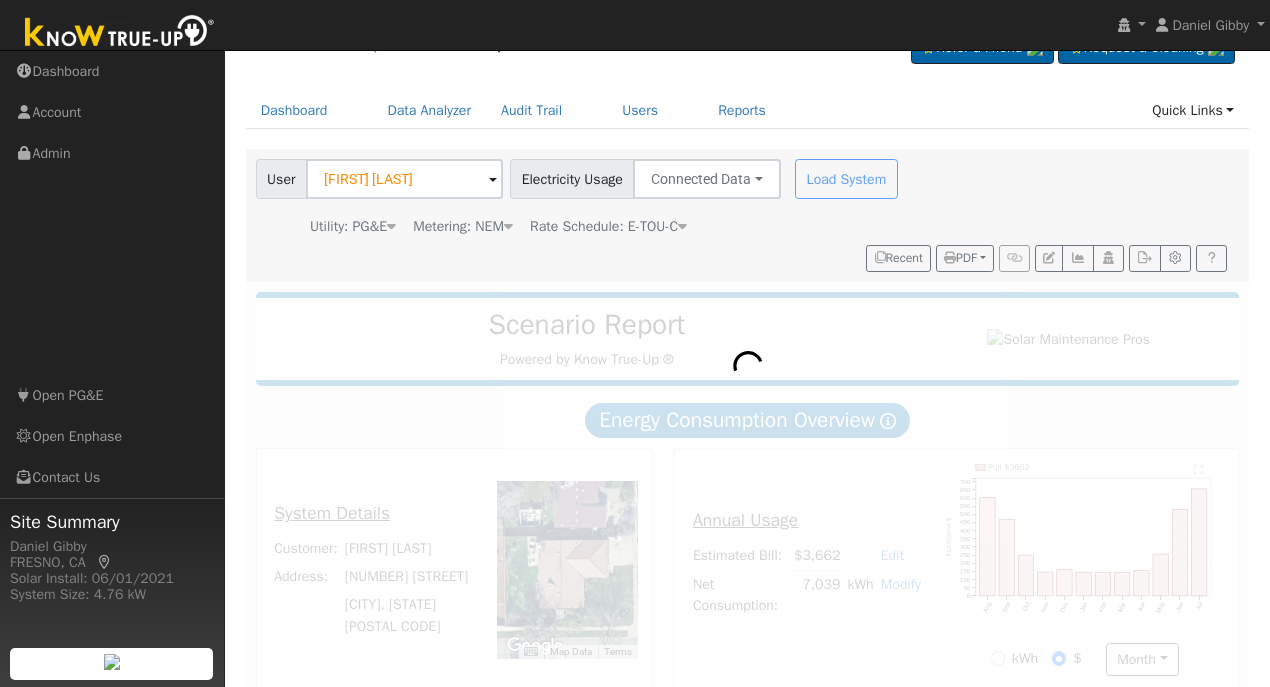scroll, scrollTop: 66, scrollLeft: 0, axis: vertical 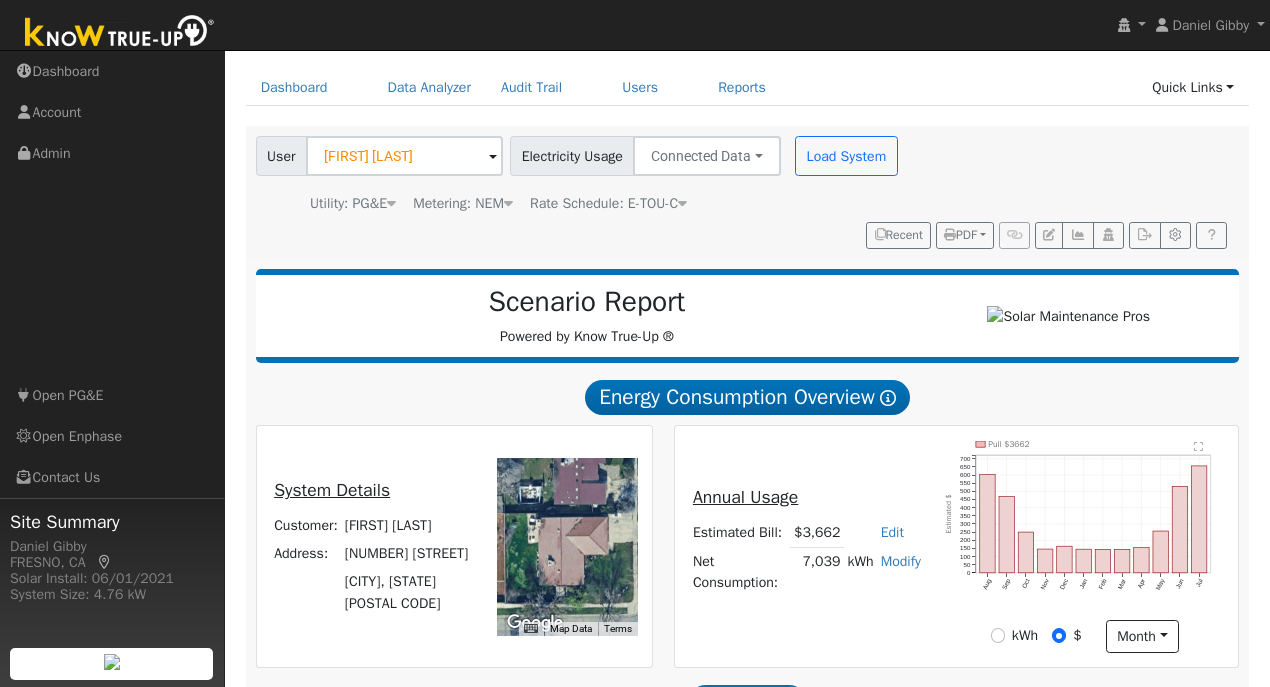 click at bounding box center [682, 203] 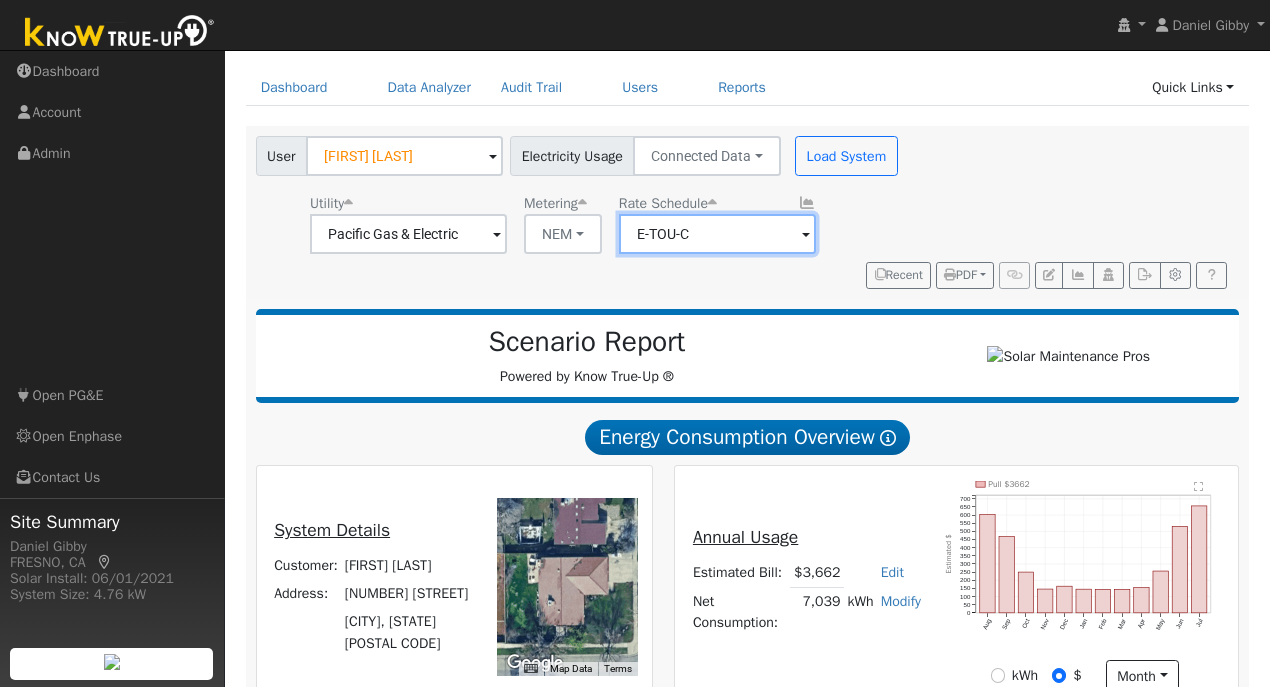 click on "E-TOU-C" at bounding box center (408, 234) 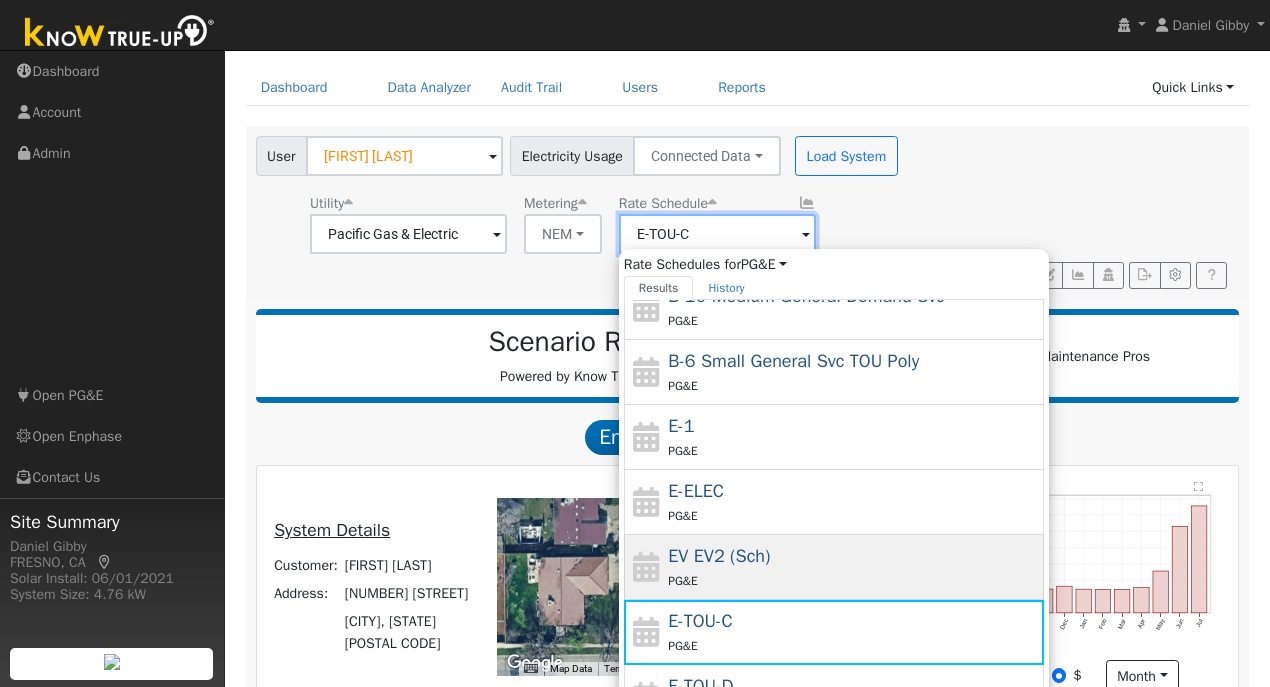 scroll, scrollTop: 214, scrollLeft: 0, axis: vertical 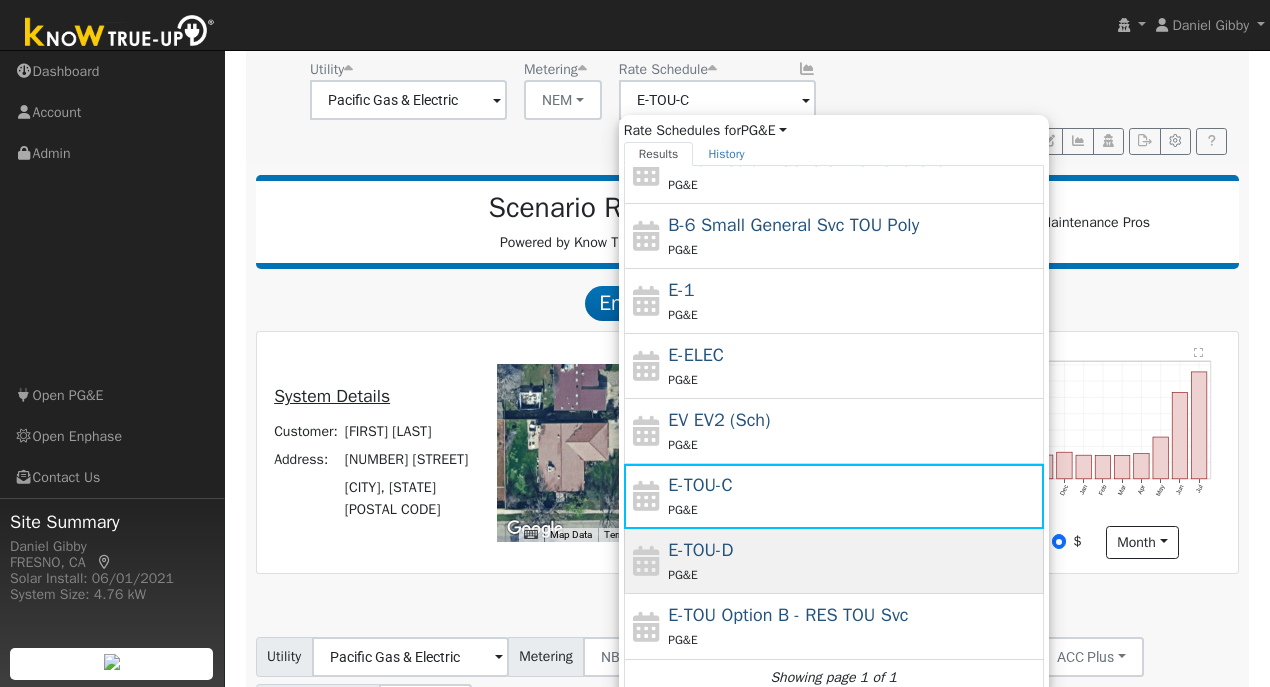 click on "E-TOU-D PG&E" at bounding box center [853, 561] 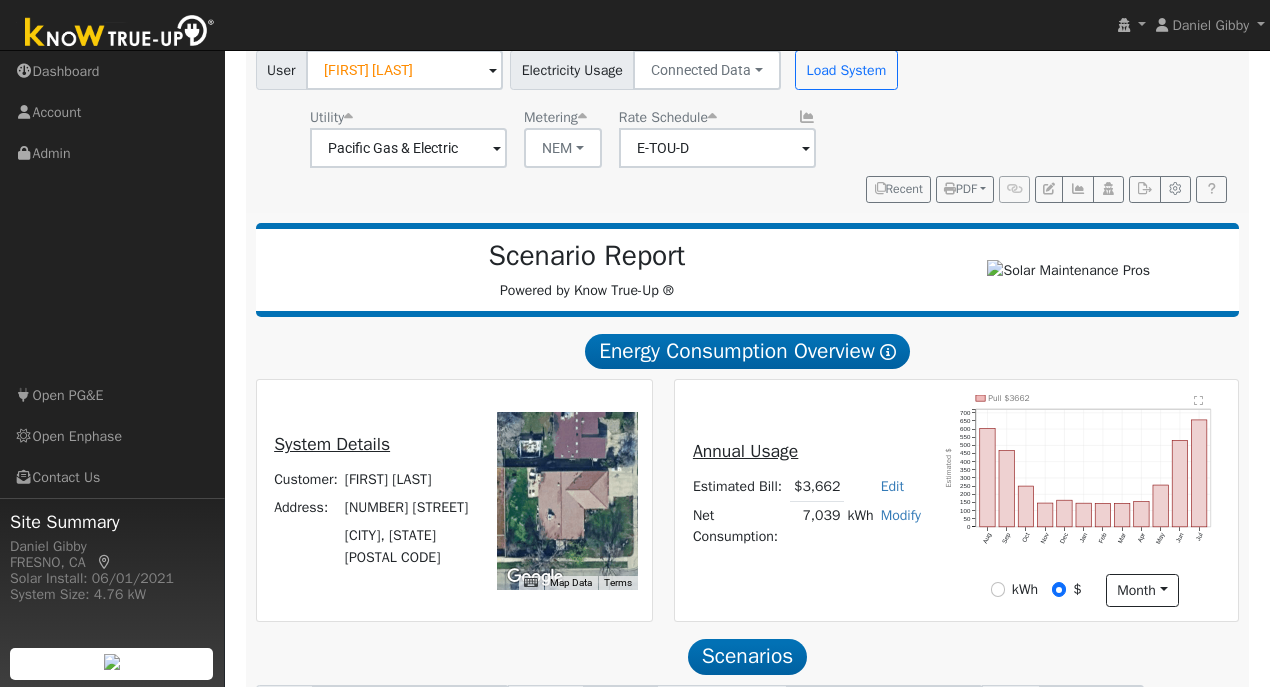 scroll, scrollTop: 133, scrollLeft: 0, axis: vertical 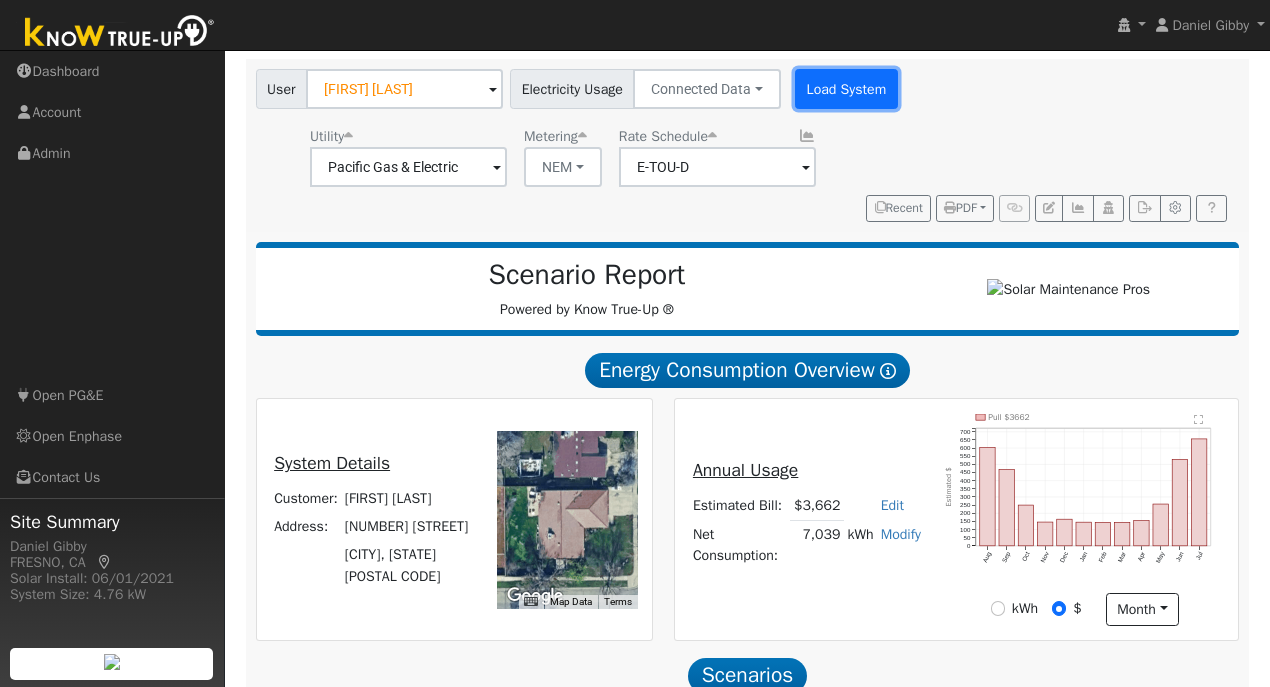 click on "Load System" at bounding box center [846, 89] 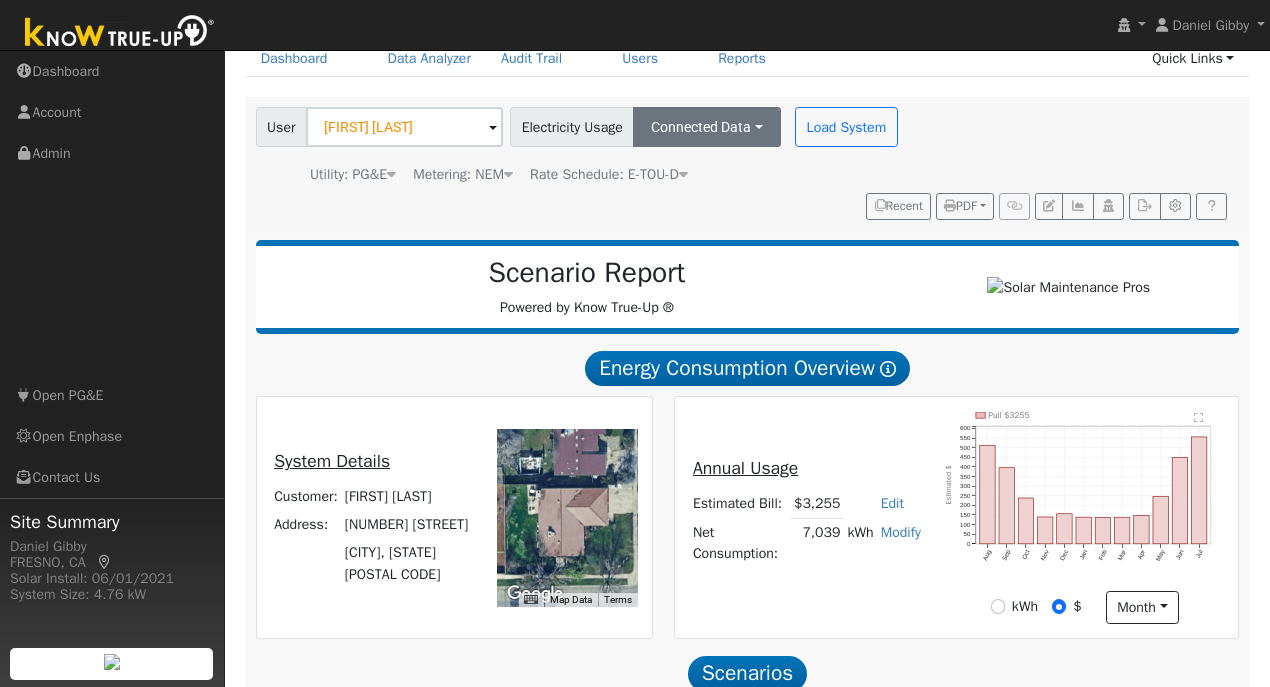scroll, scrollTop: 0, scrollLeft: 0, axis: both 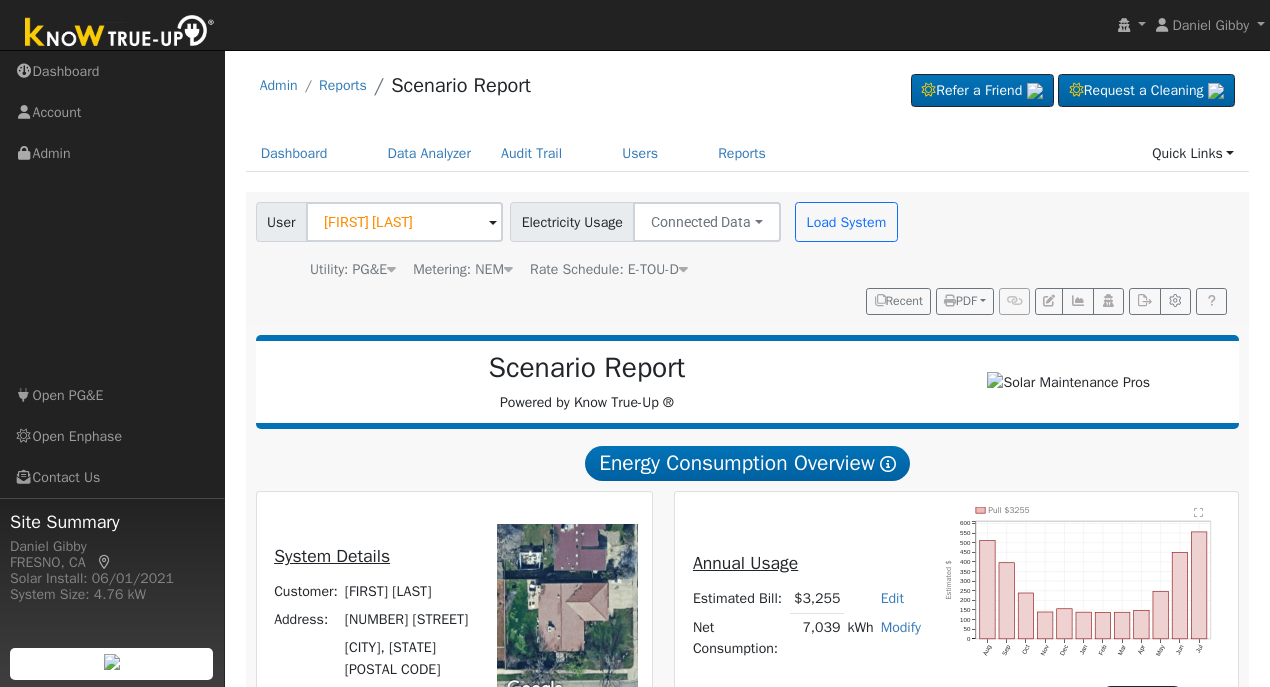click at bounding box center [683, 269] 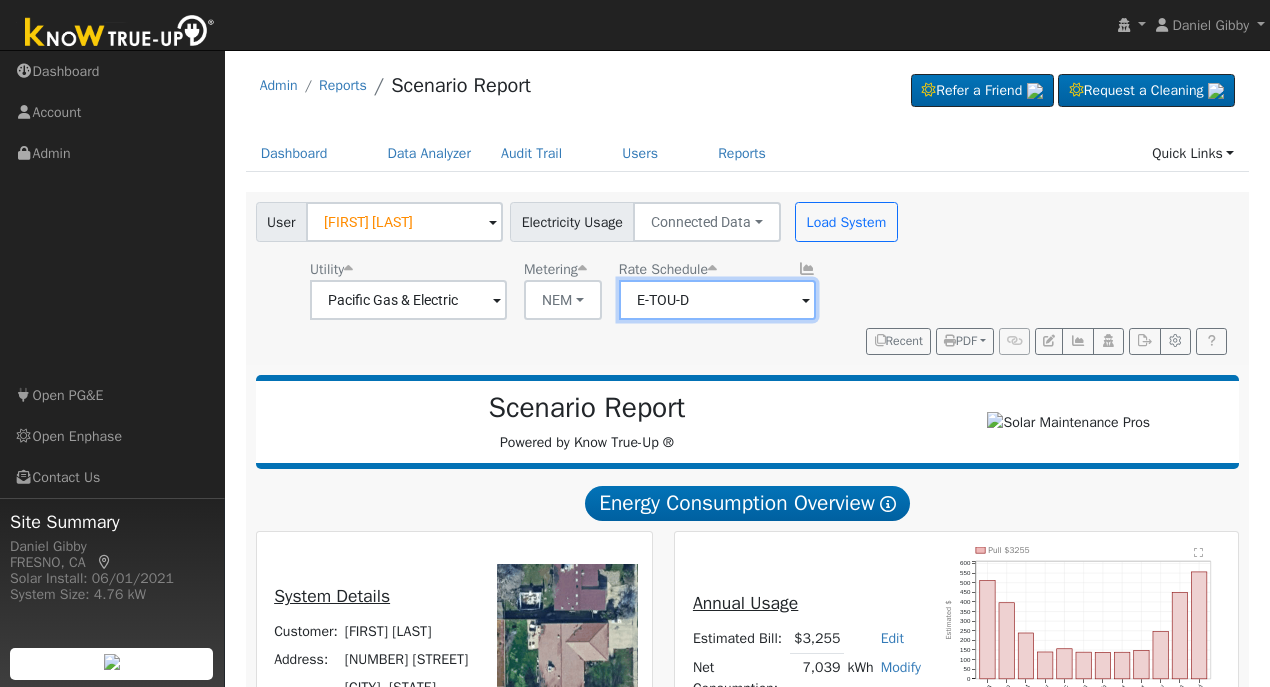 click on "E-TOU-D" at bounding box center (408, 300) 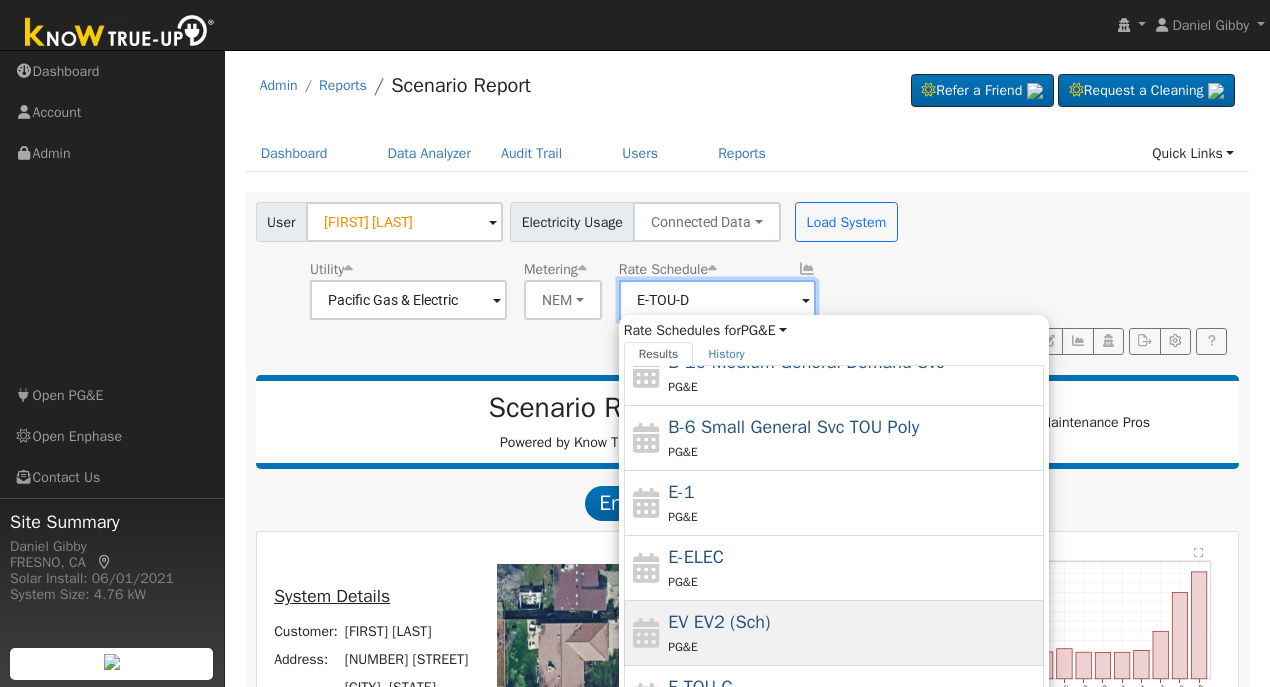scroll, scrollTop: 214, scrollLeft: 0, axis: vertical 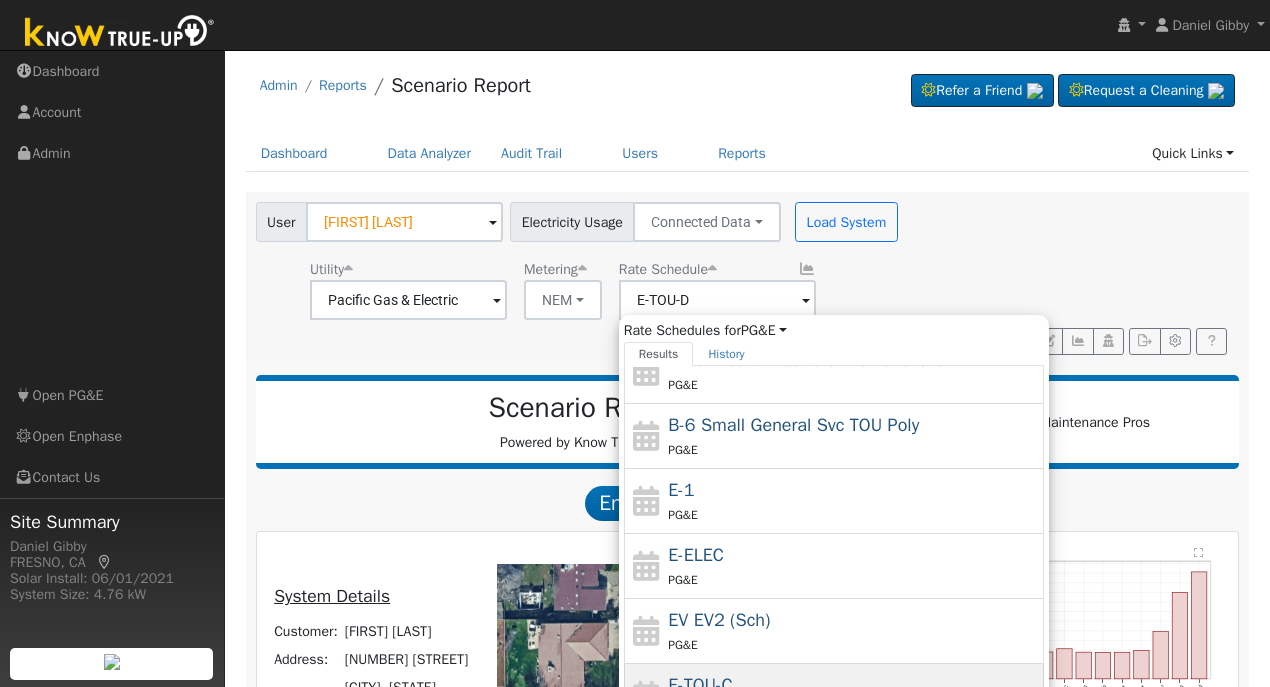 click on "E-TOU-C" at bounding box center [700, 685] 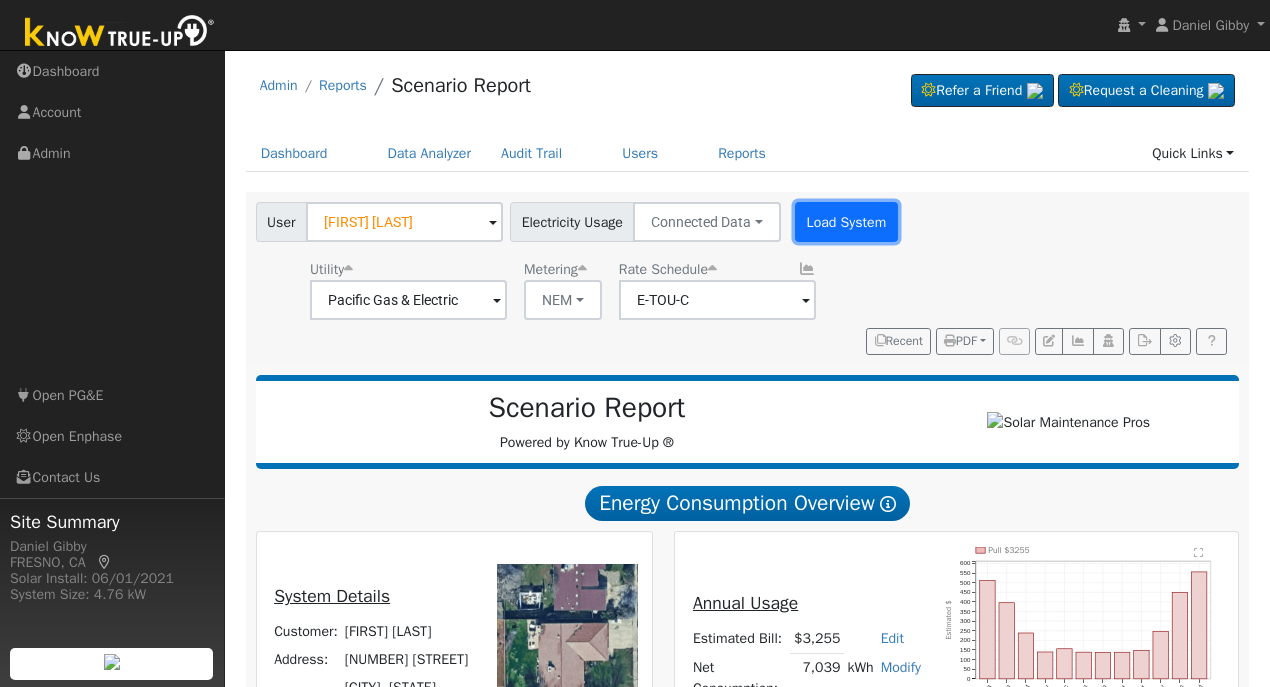 click on "Load System" at bounding box center [846, 222] 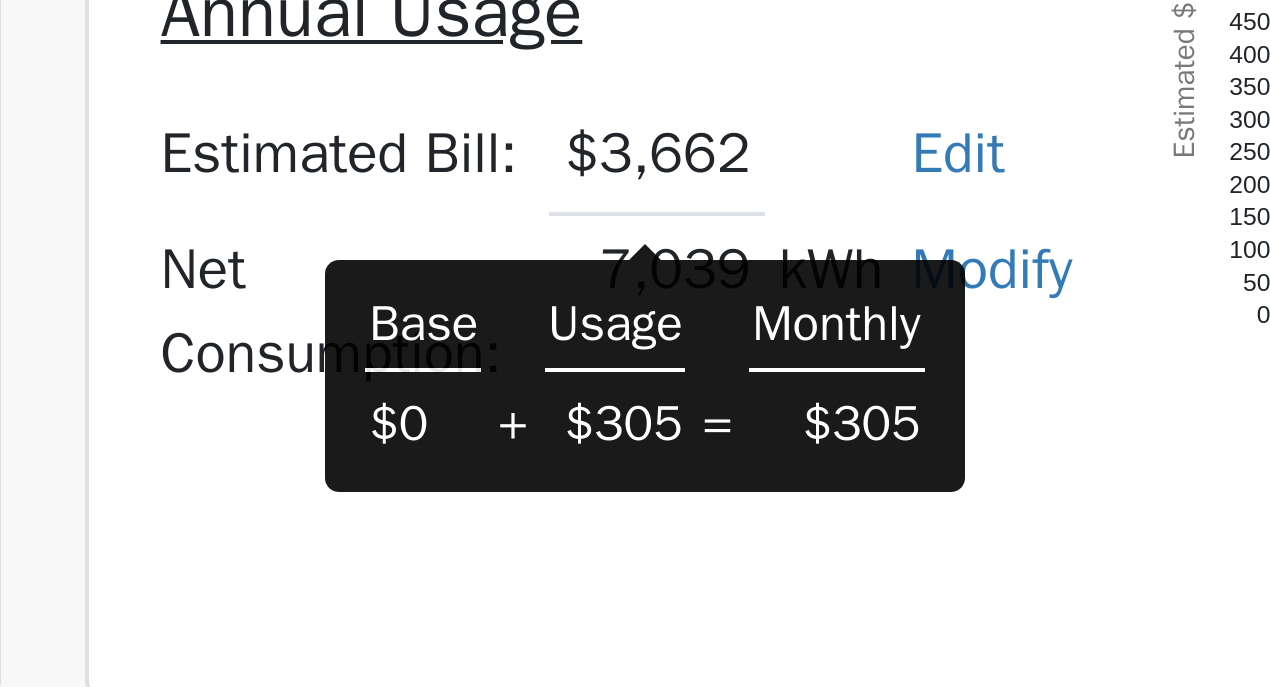 scroll, scrollTop: 190, scrollLeft: 0, axis: vertical 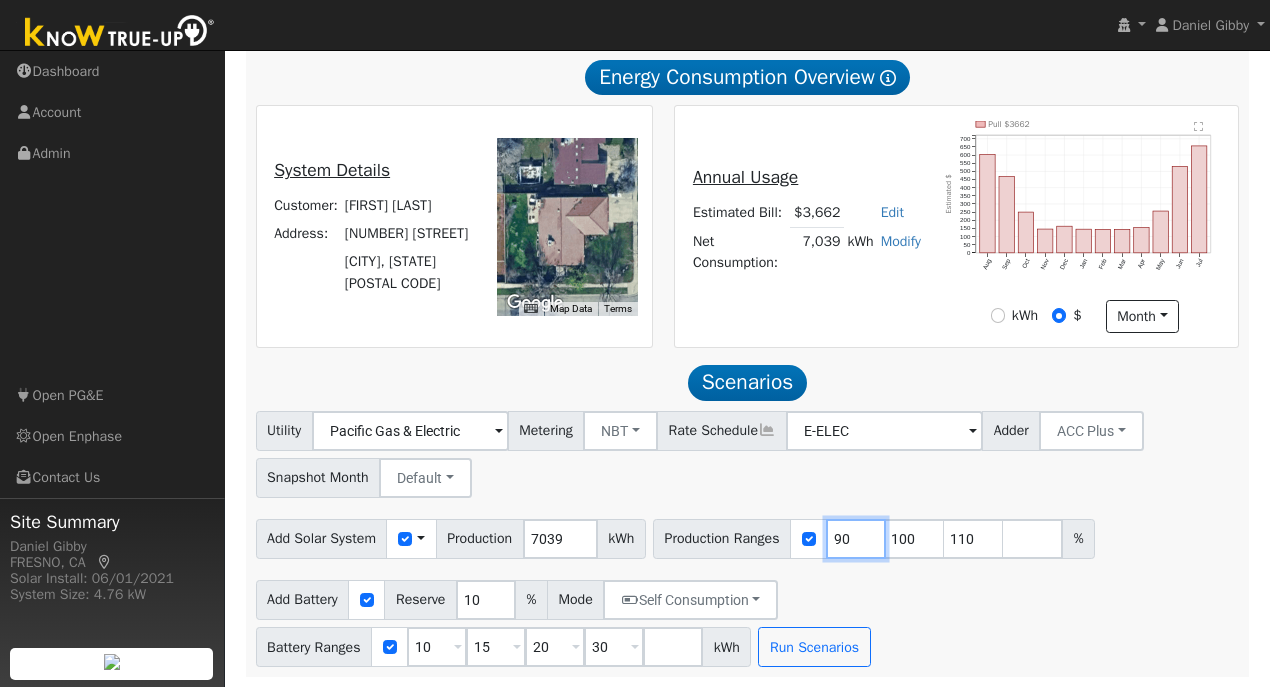 click on "90" at bounding box center [856, 539] 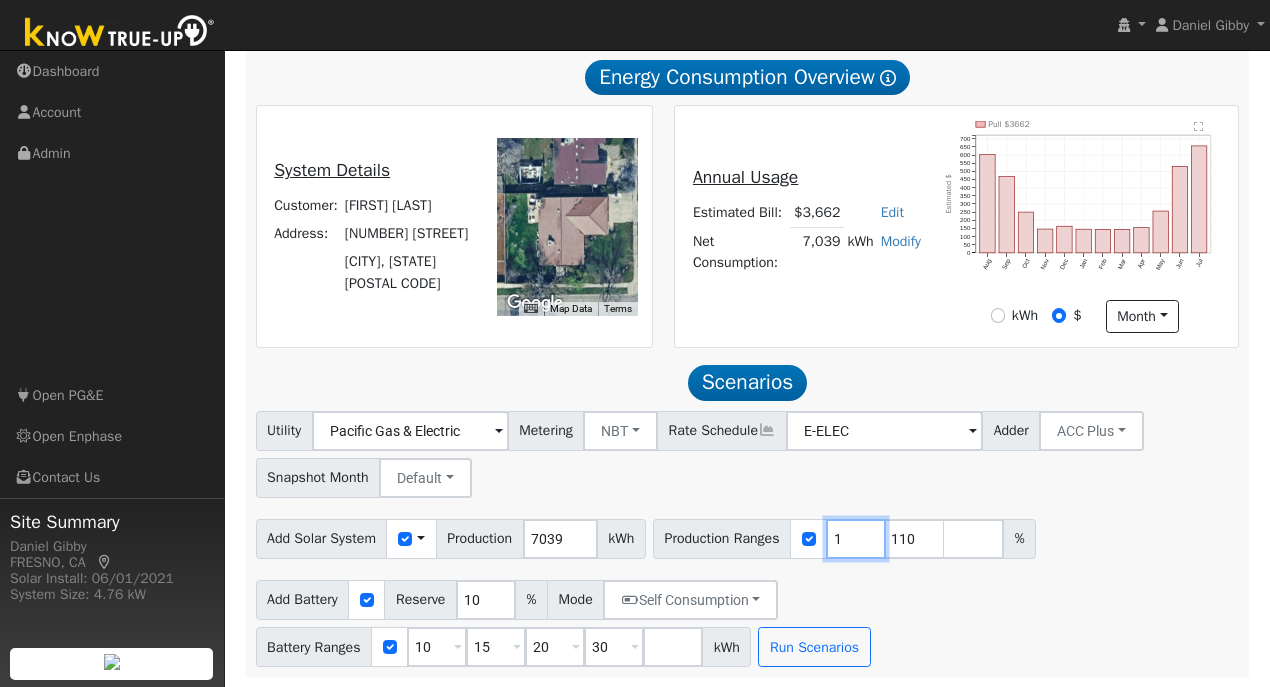 type on "110" 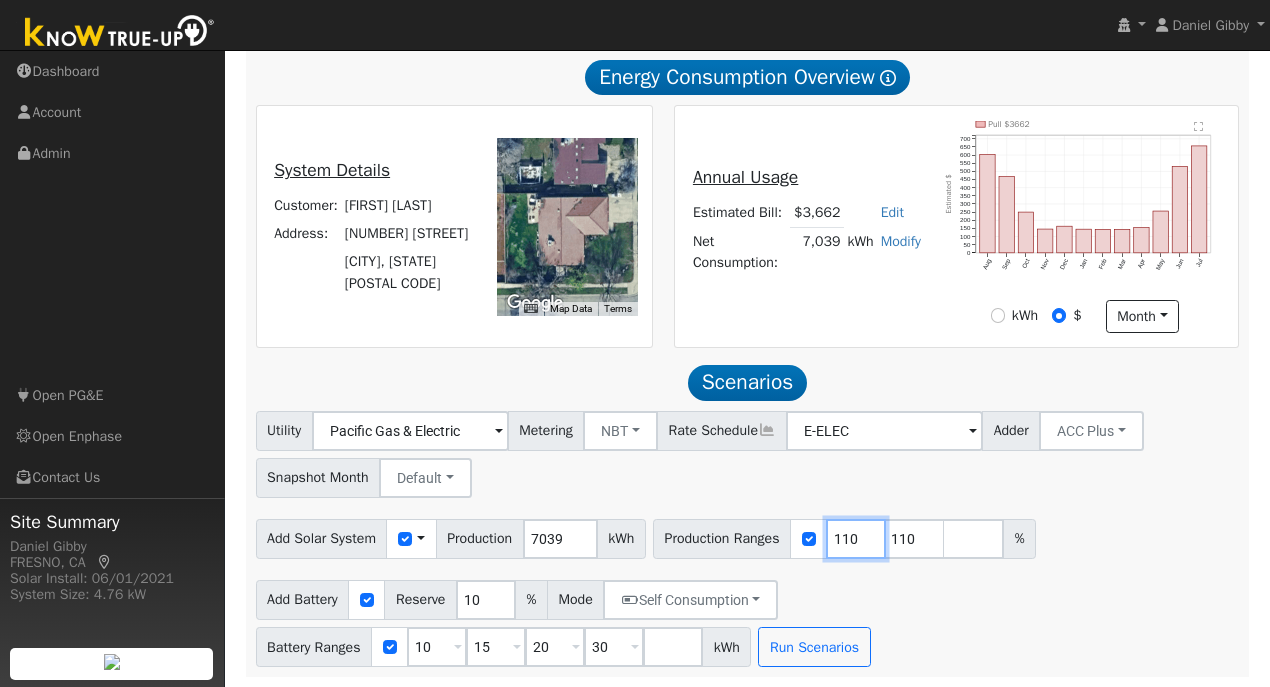 type 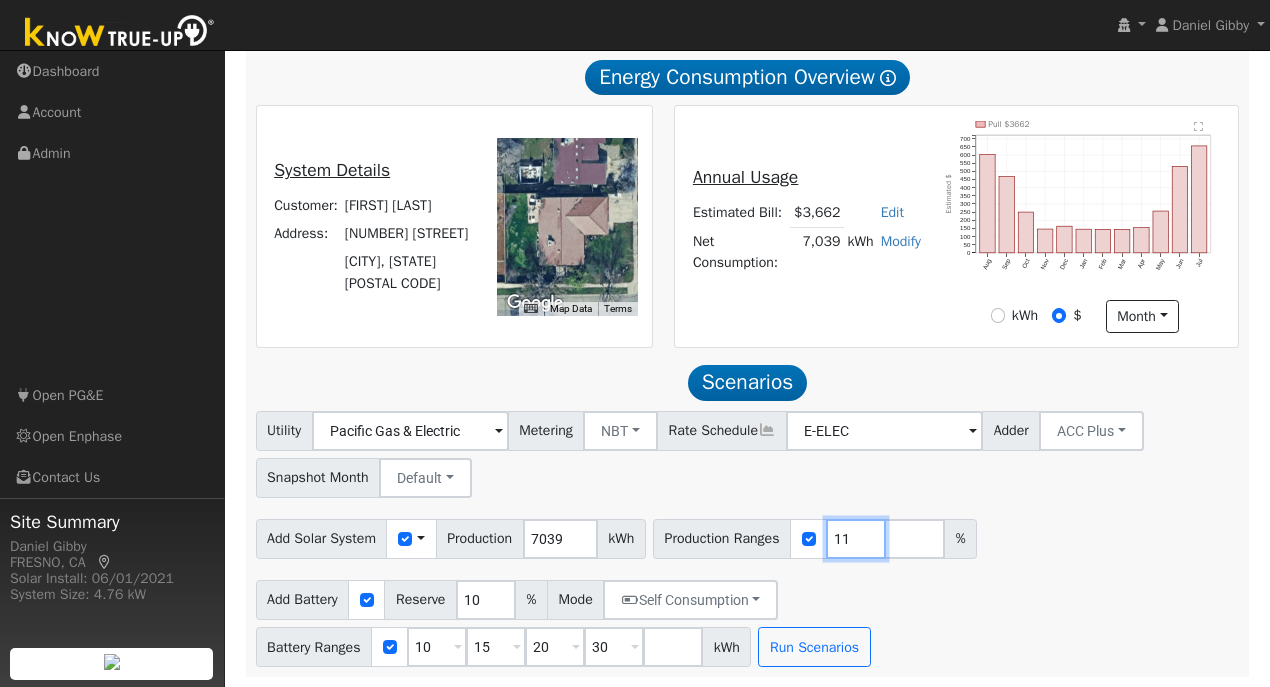 type on "1" 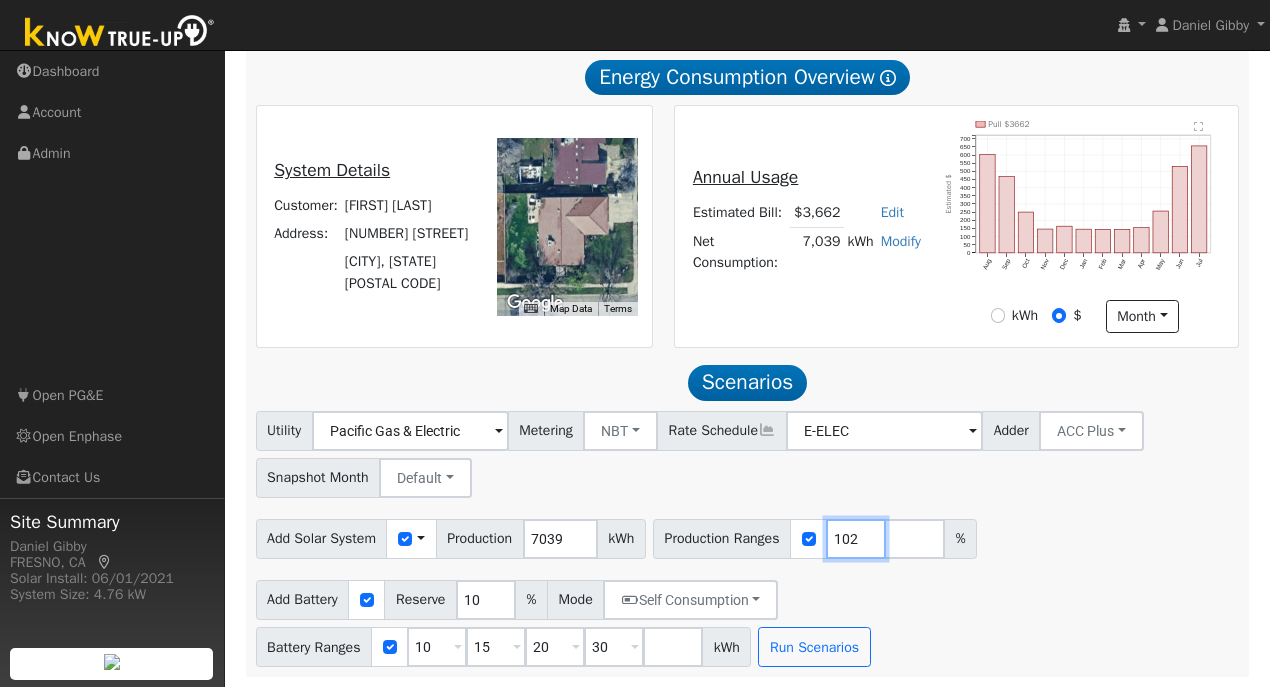 type on "102" 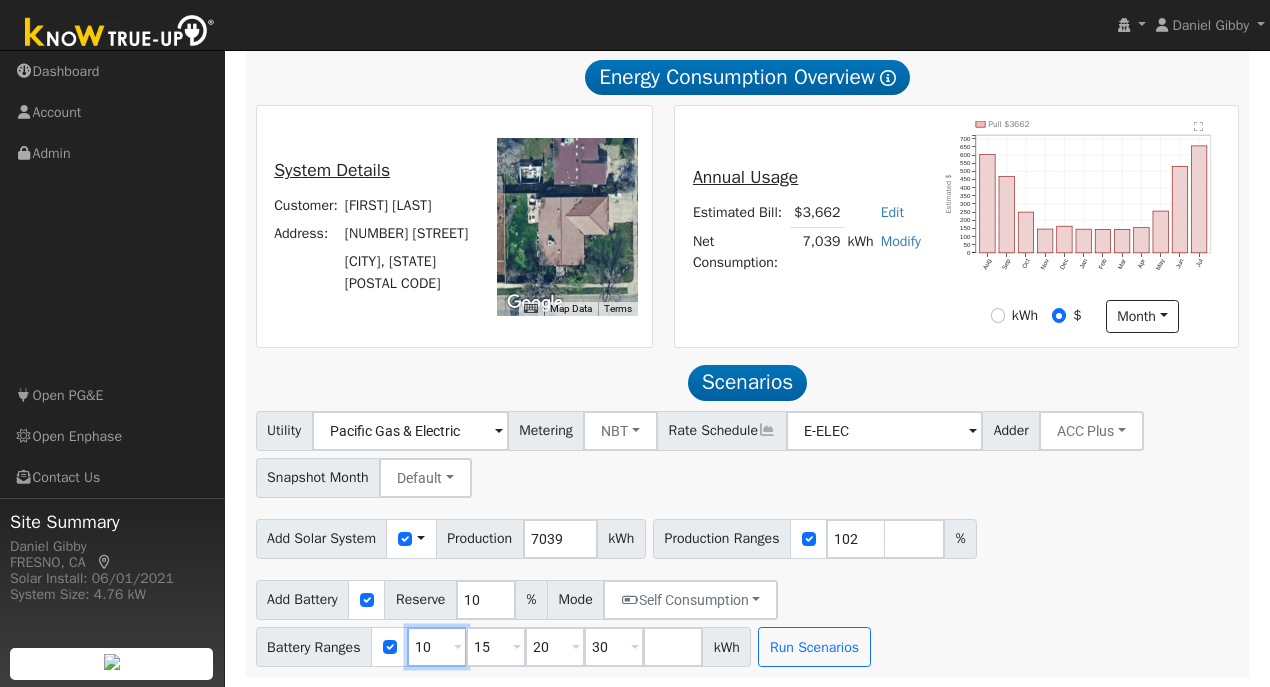 click on "10" at bounding box center [437, 647] 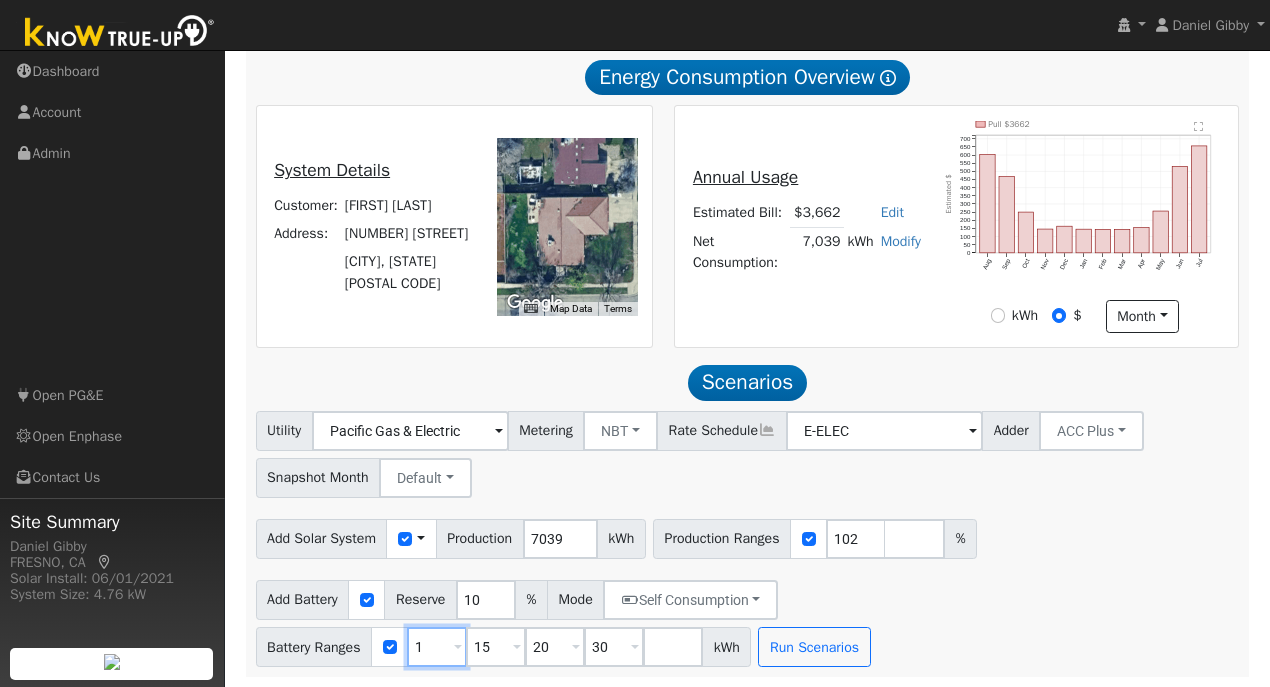 click on "1" at bounding box center (437, 647) 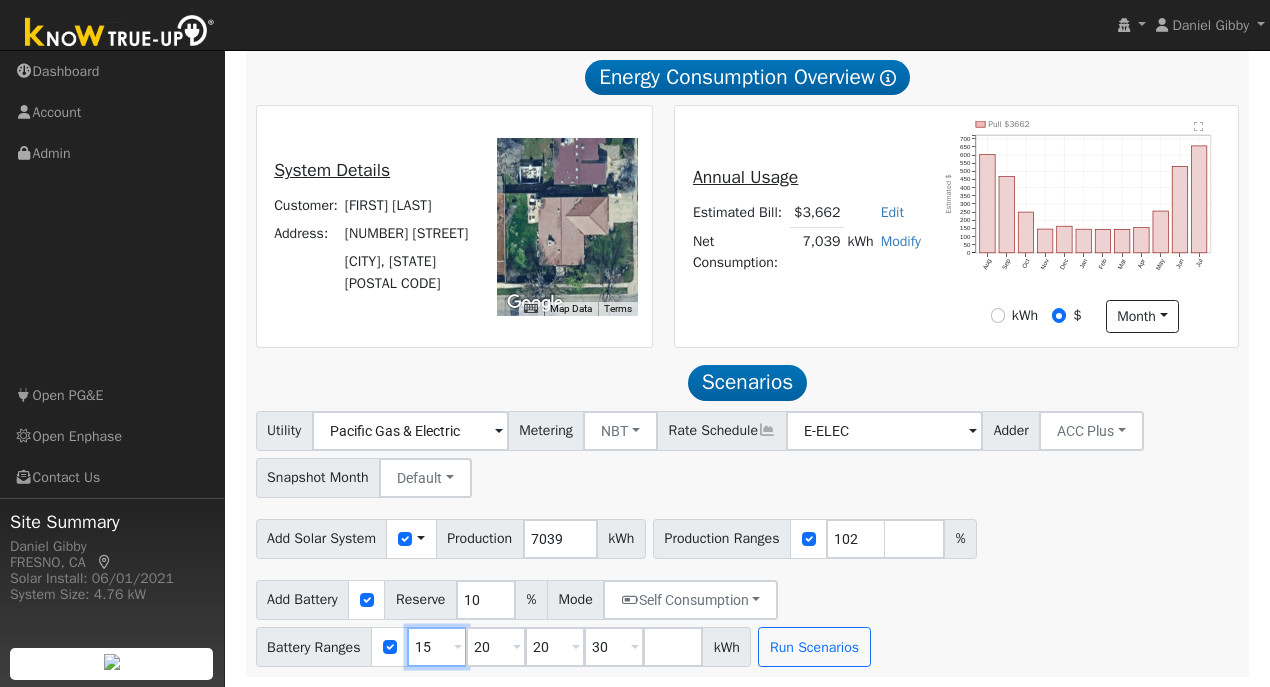 type on "30" 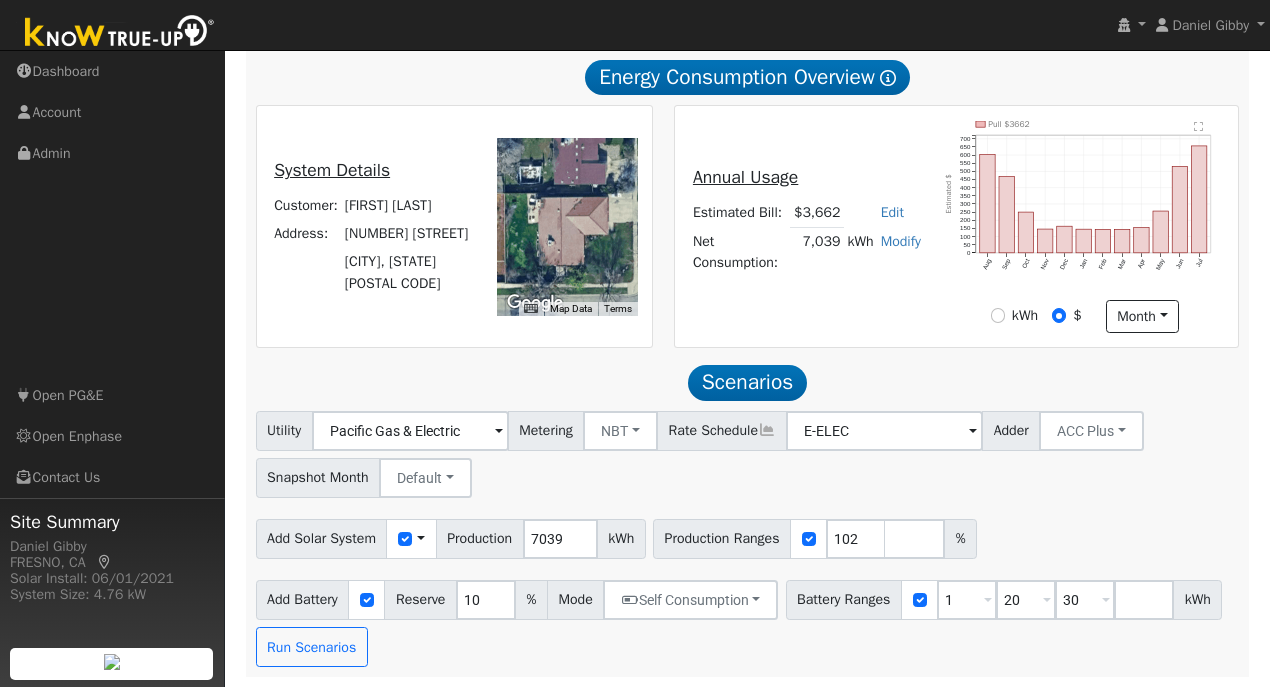 click on "Add Battery Reserve 10 % Mode  Self Consumption  Self Consumption  Peak Savings    ACC High Value Push    Backup Battery Ranges 1 Overrides Reserve % Mode  None None  Self Consumption  Peak Savings    ACC High Value Push    Backup 20 Overrides Reserve % Mode  None None  Self Consumption  Peak Savings    ACC High Value Push    Backup 30 Overrides Reserve % Mode  None None  Self Consumption  Peak Savings    ACC High Value Push    Backup kWh Run Scenarios" at bounding box center [747, 620] 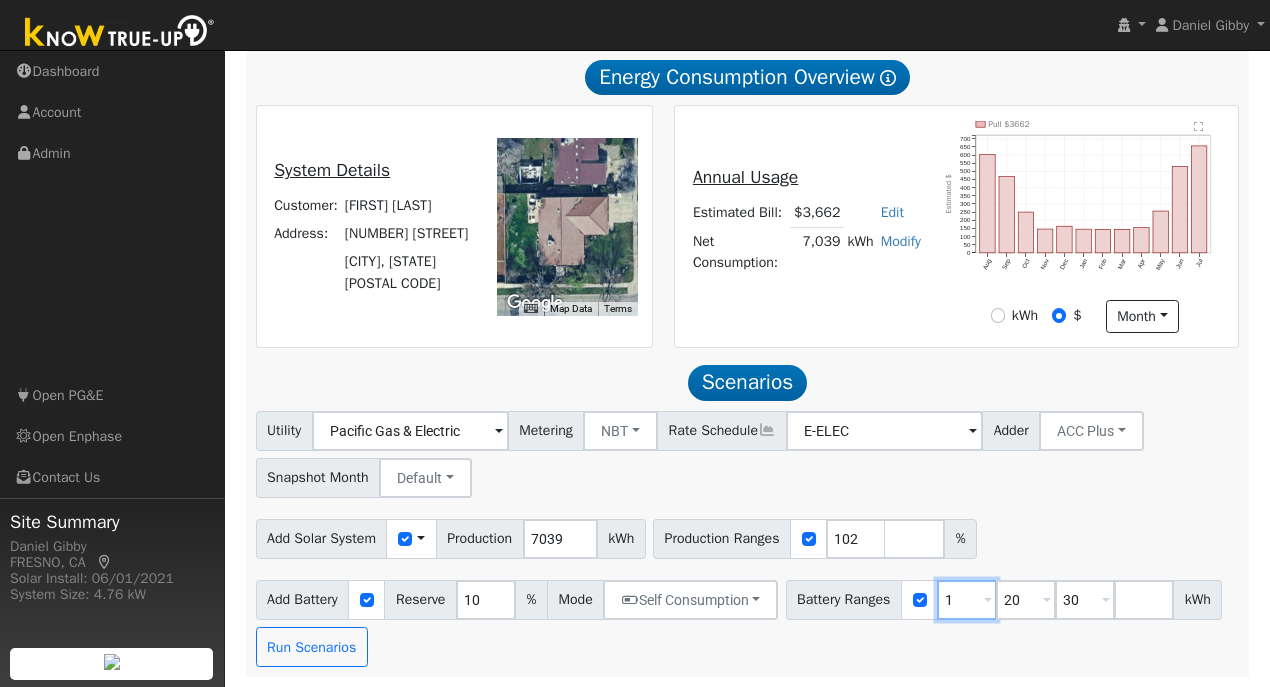 click on "1" at bounding box center (967, 600) 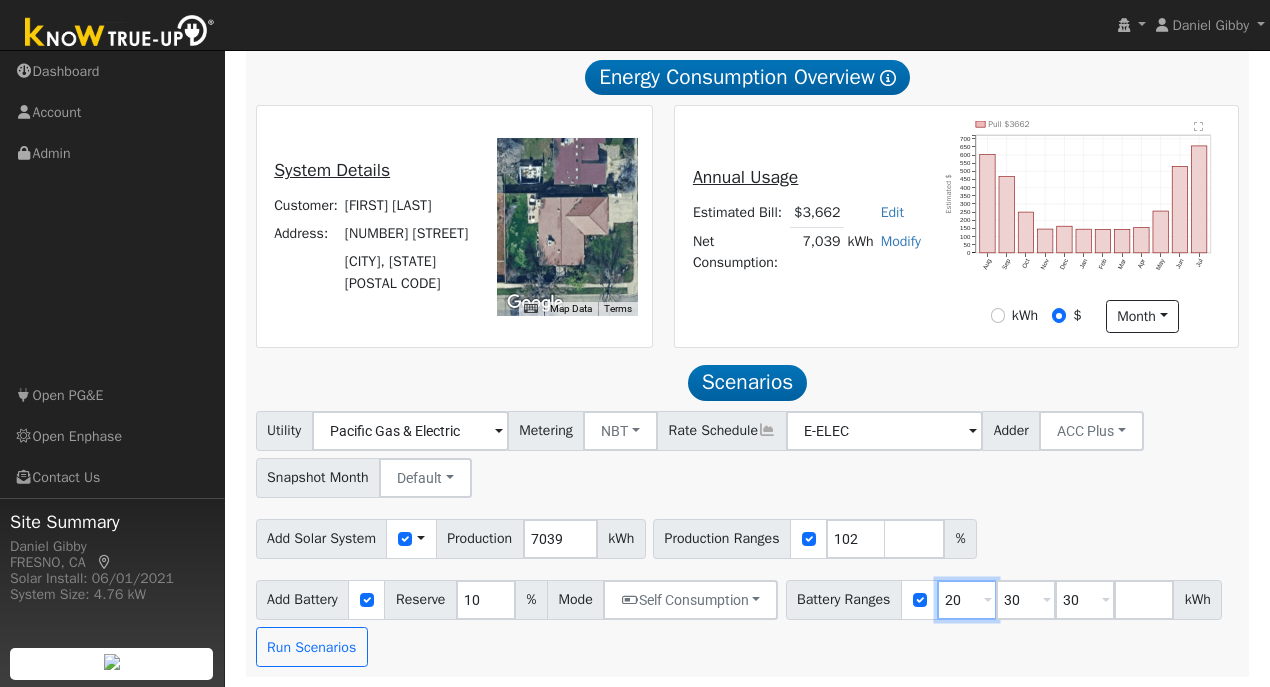 type 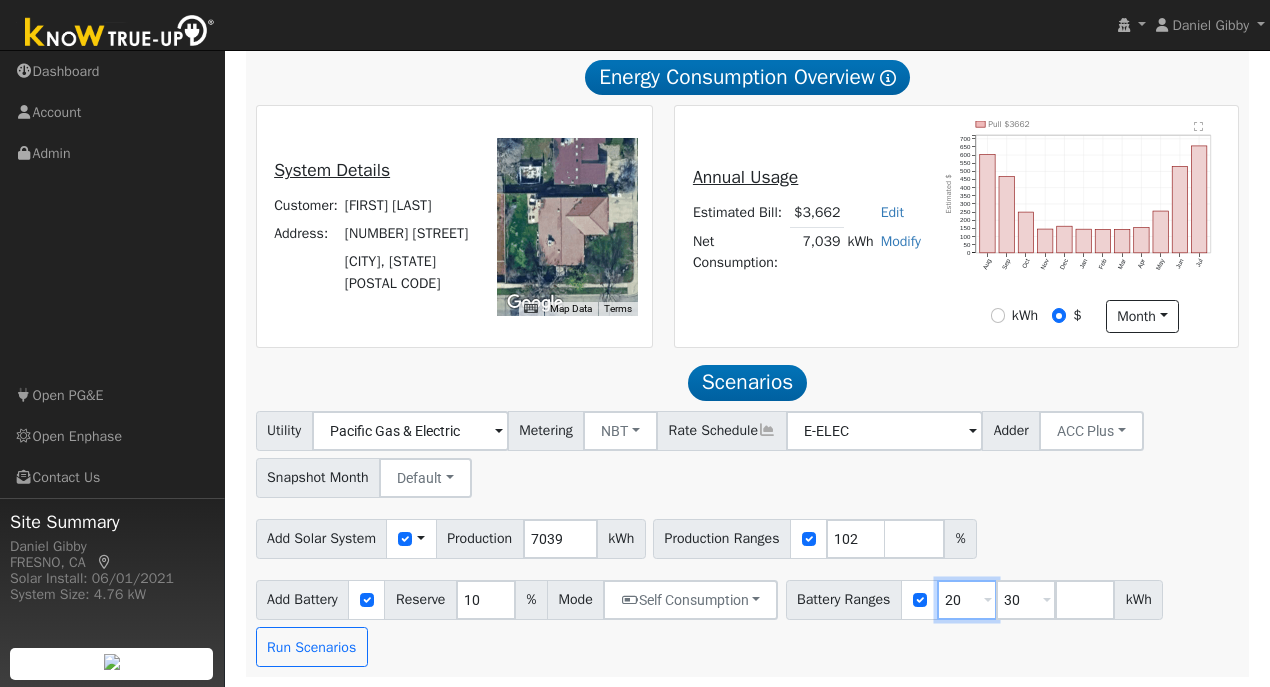 click on "20" at bounding box center (967, 600) 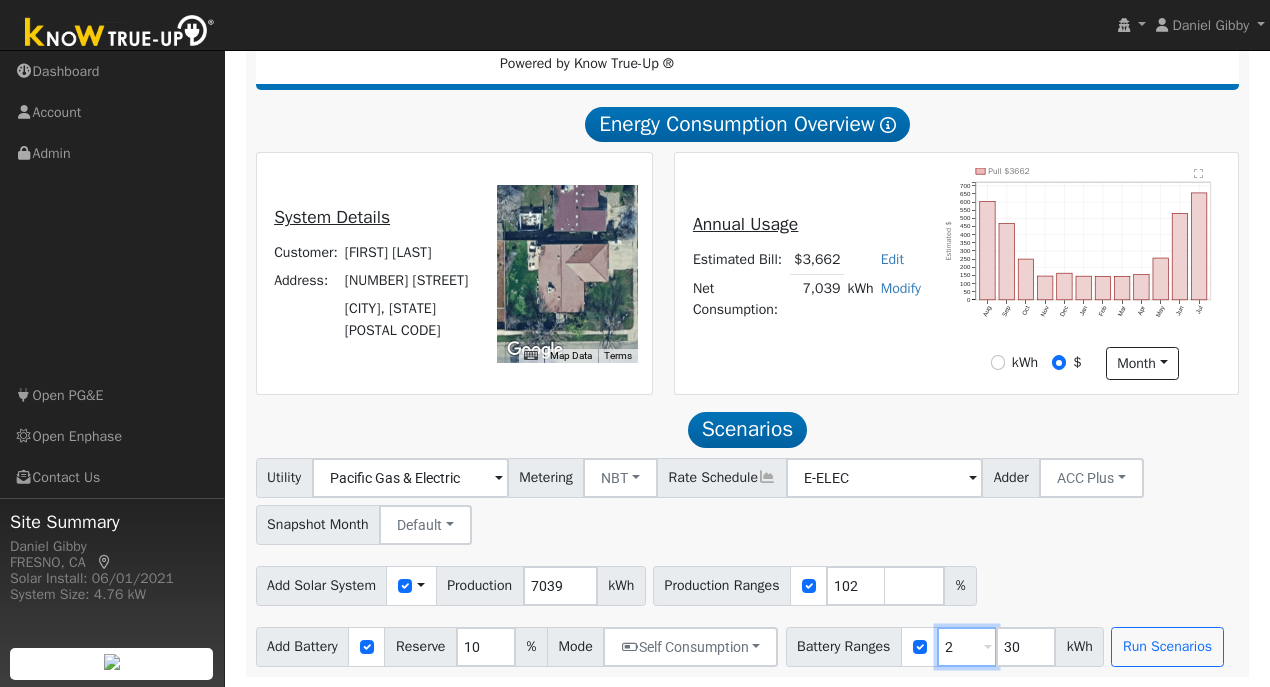 type on "30" 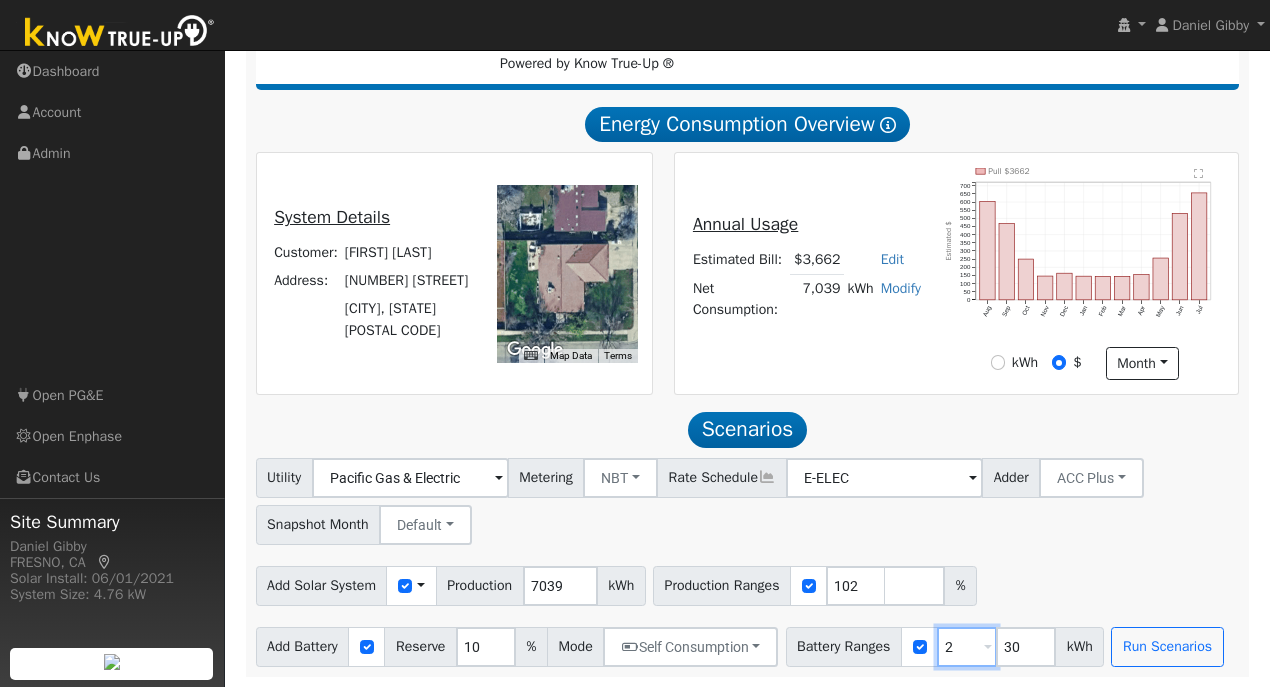 type 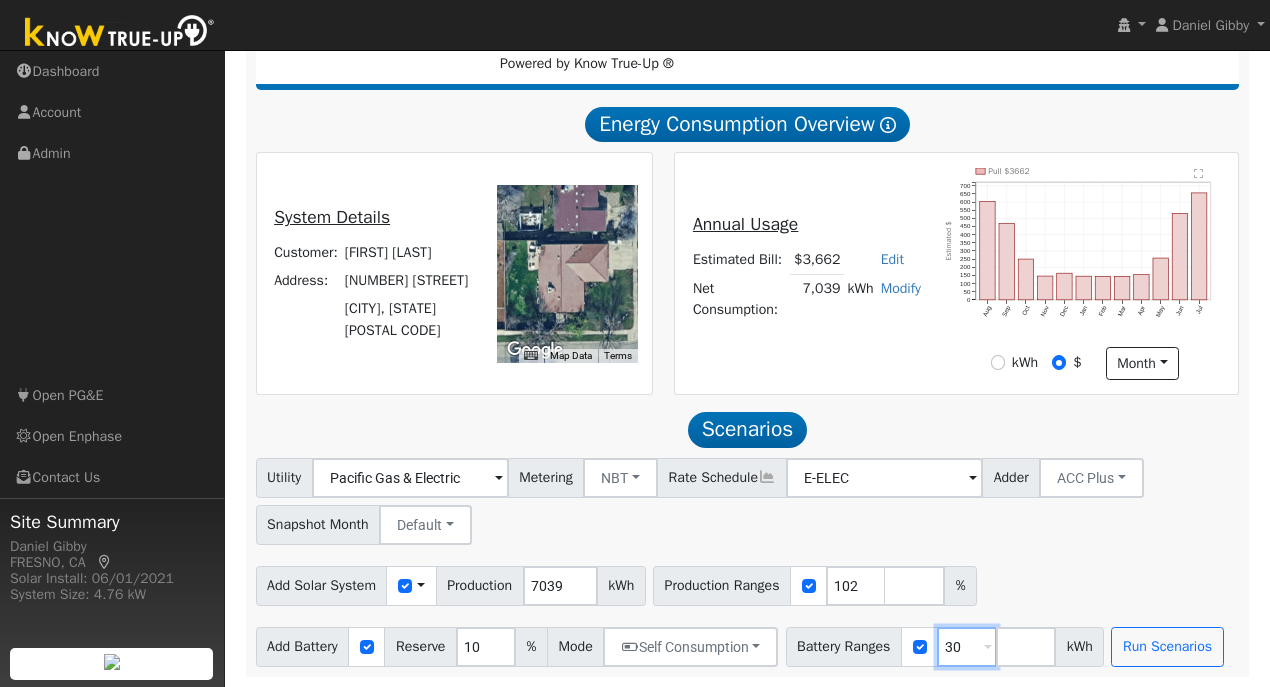 scroll, scrollTop: 343, scrollLeft: 0, axis: vertical 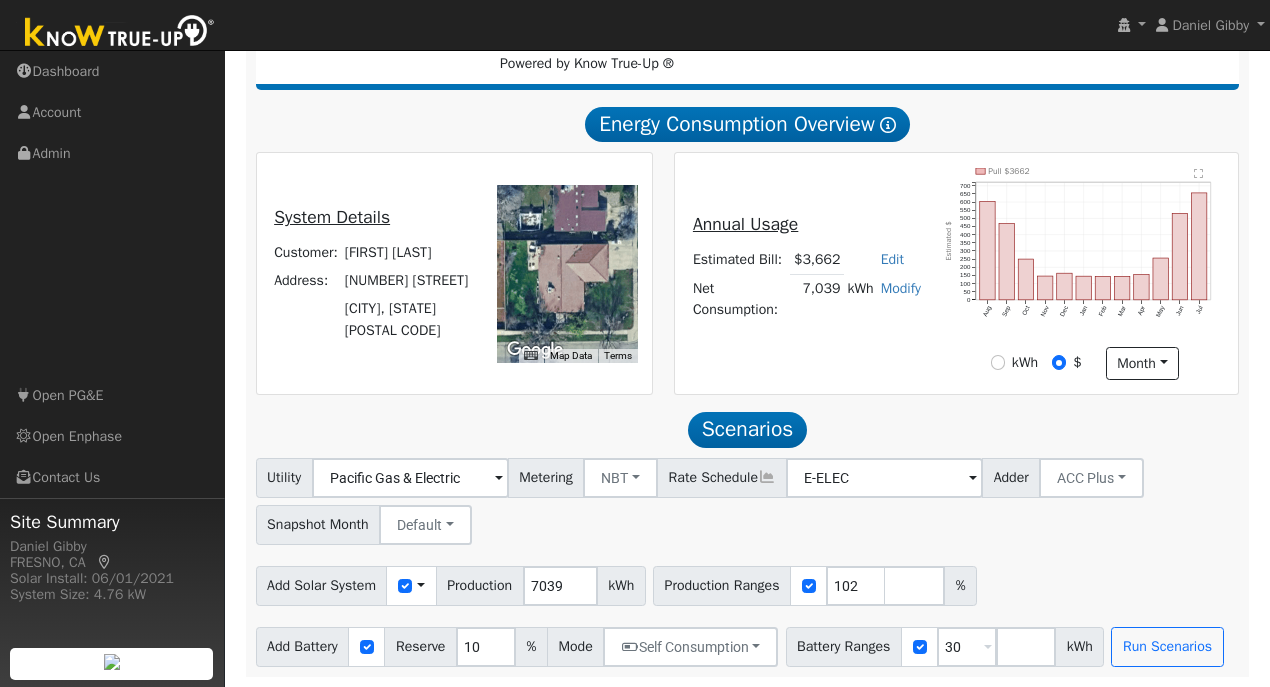click on "%" at bounding box center (960, 586) 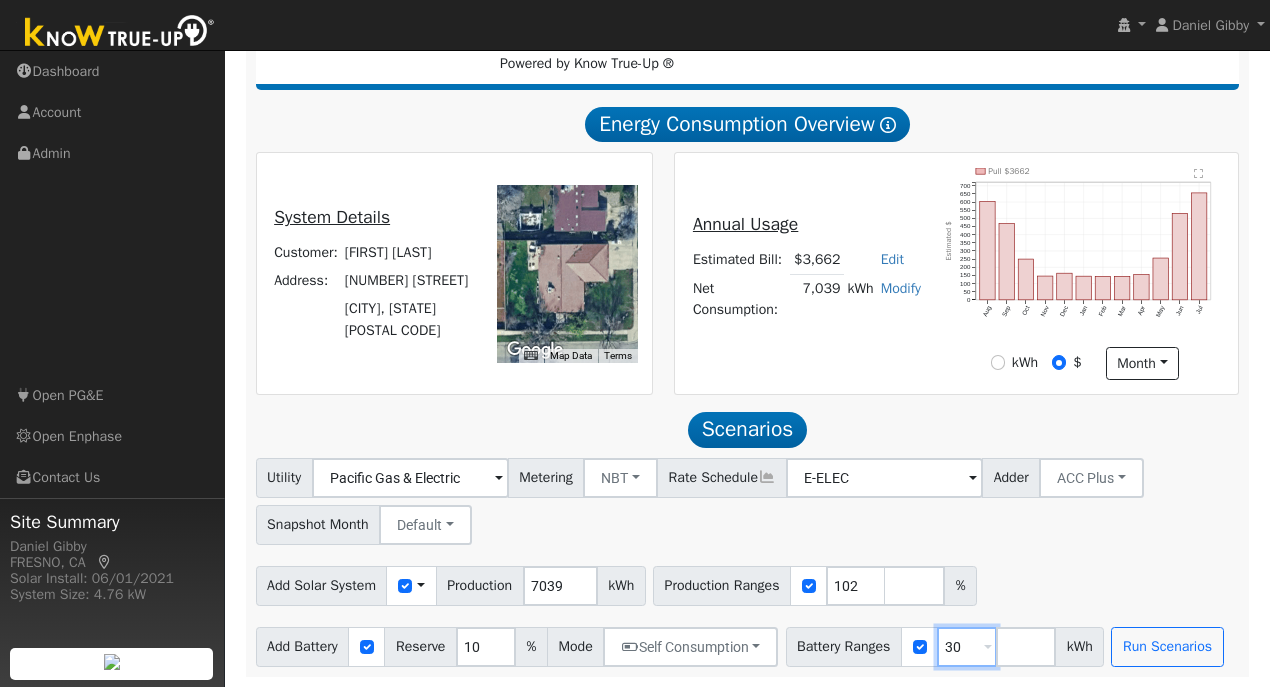 click on "30" at bounding box center (967, 647) 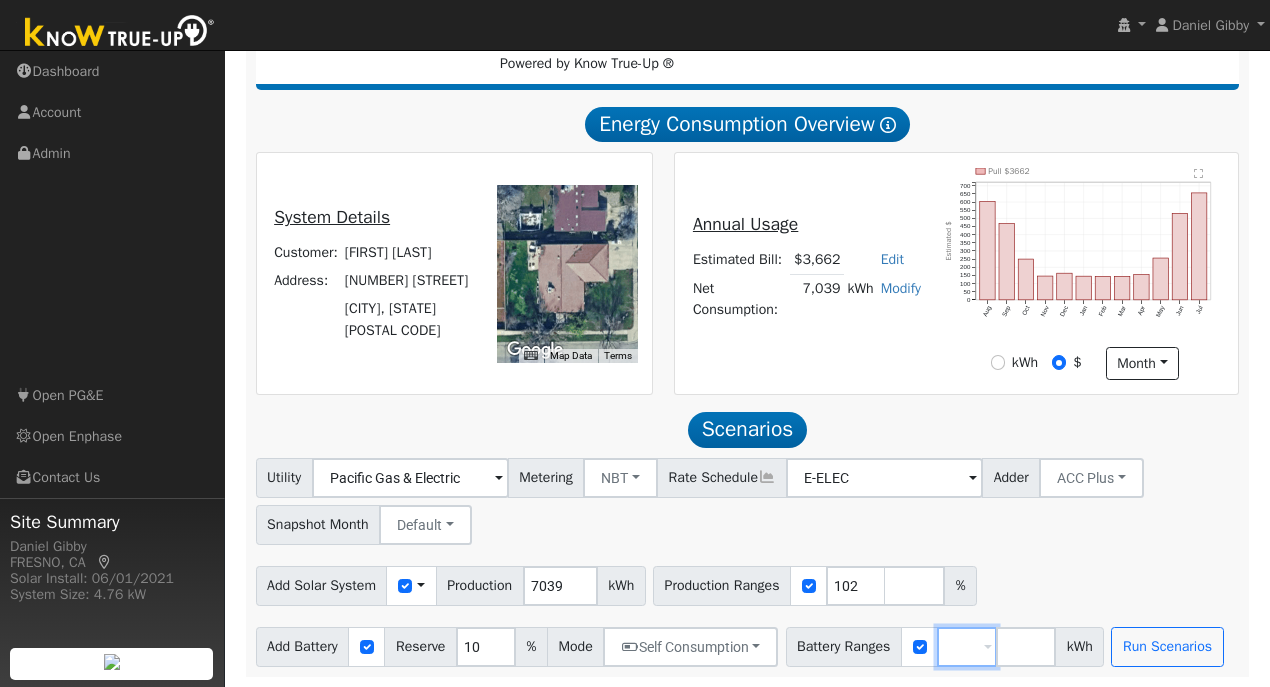click at bounding box center (967, 647) 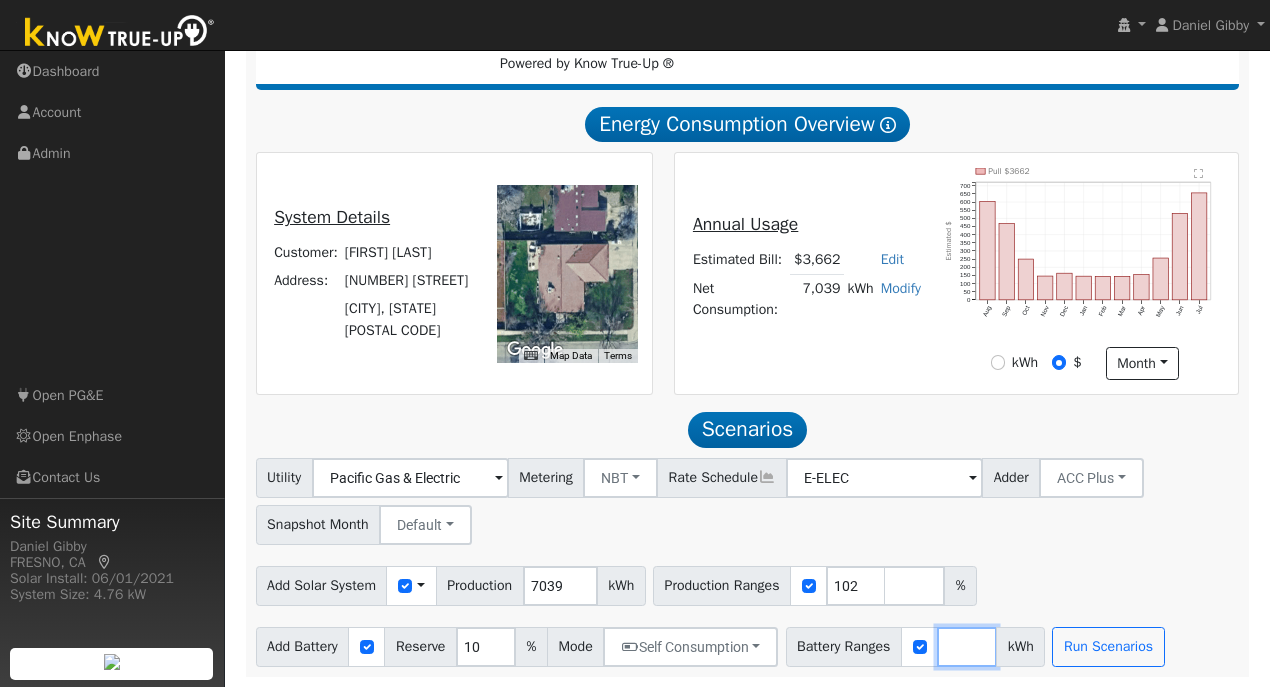 click at bounding box center (967, 647) 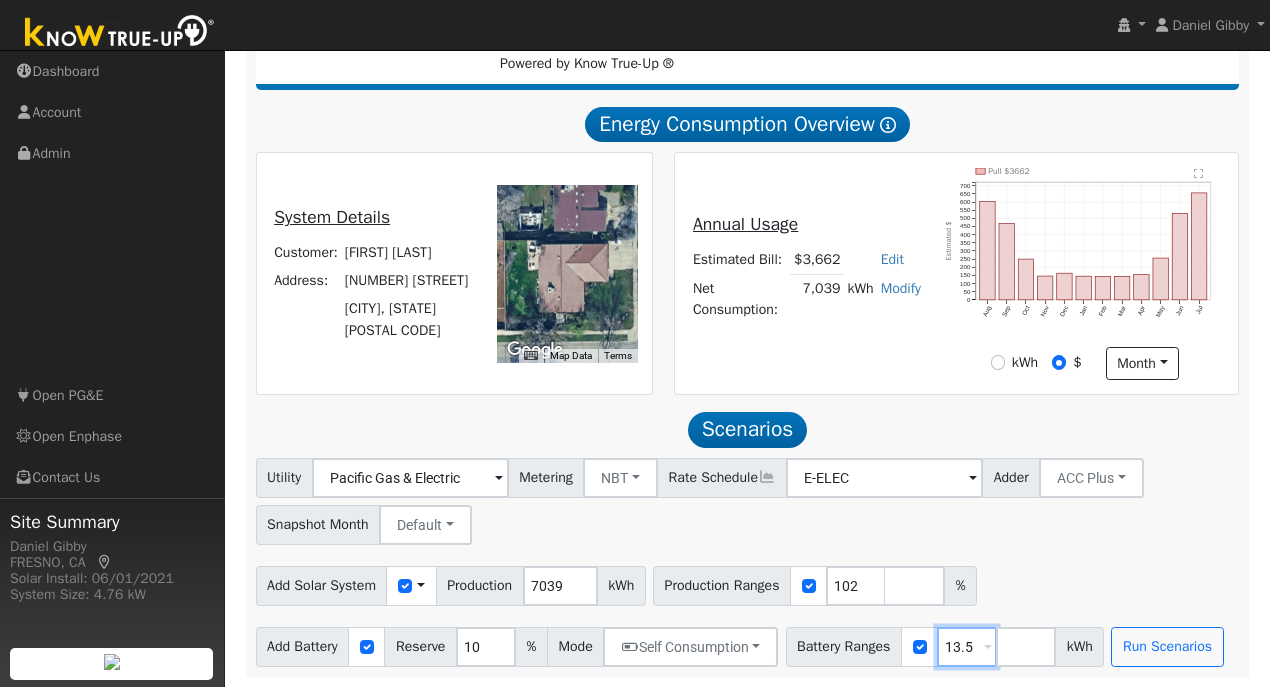 type on "13.5" 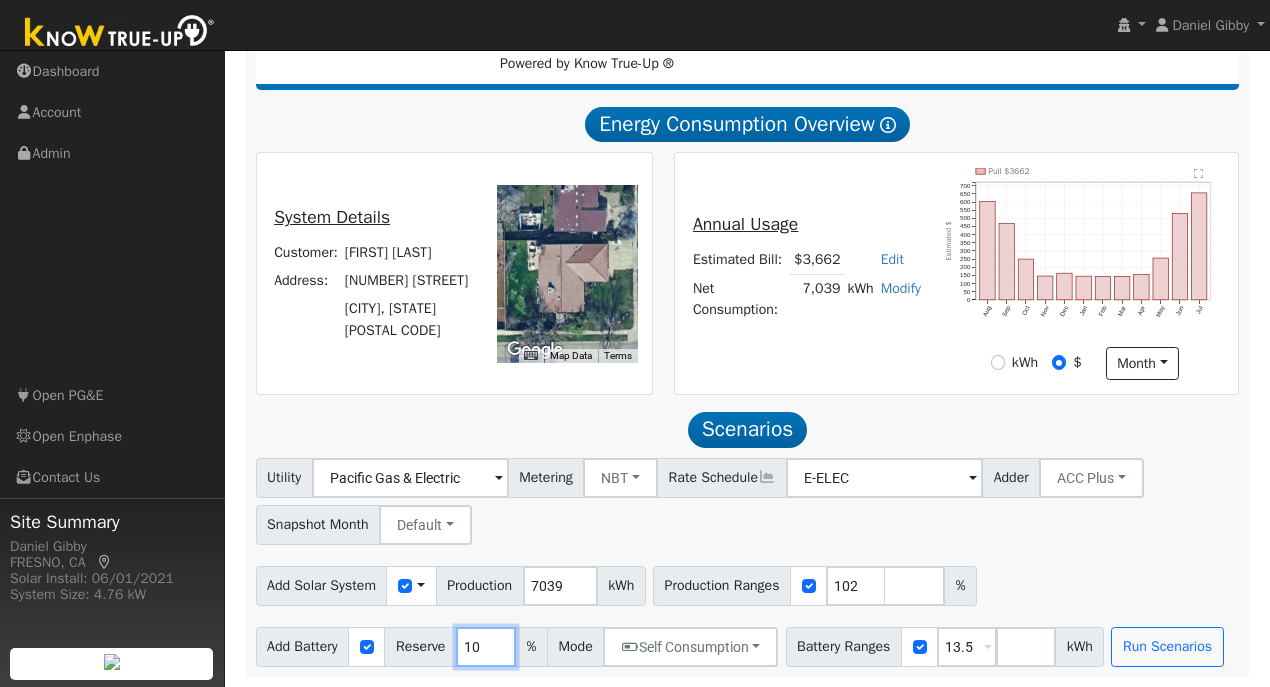 click on "10" at bounding box center (486, 647) 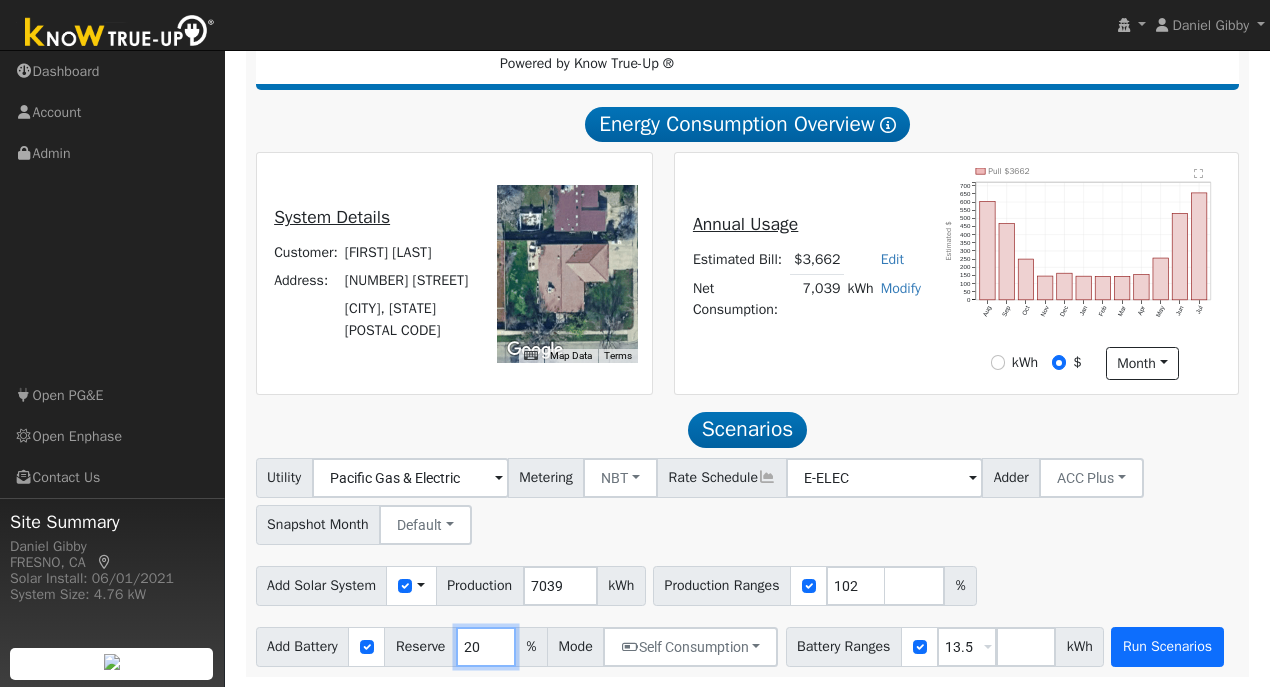 type on "20" 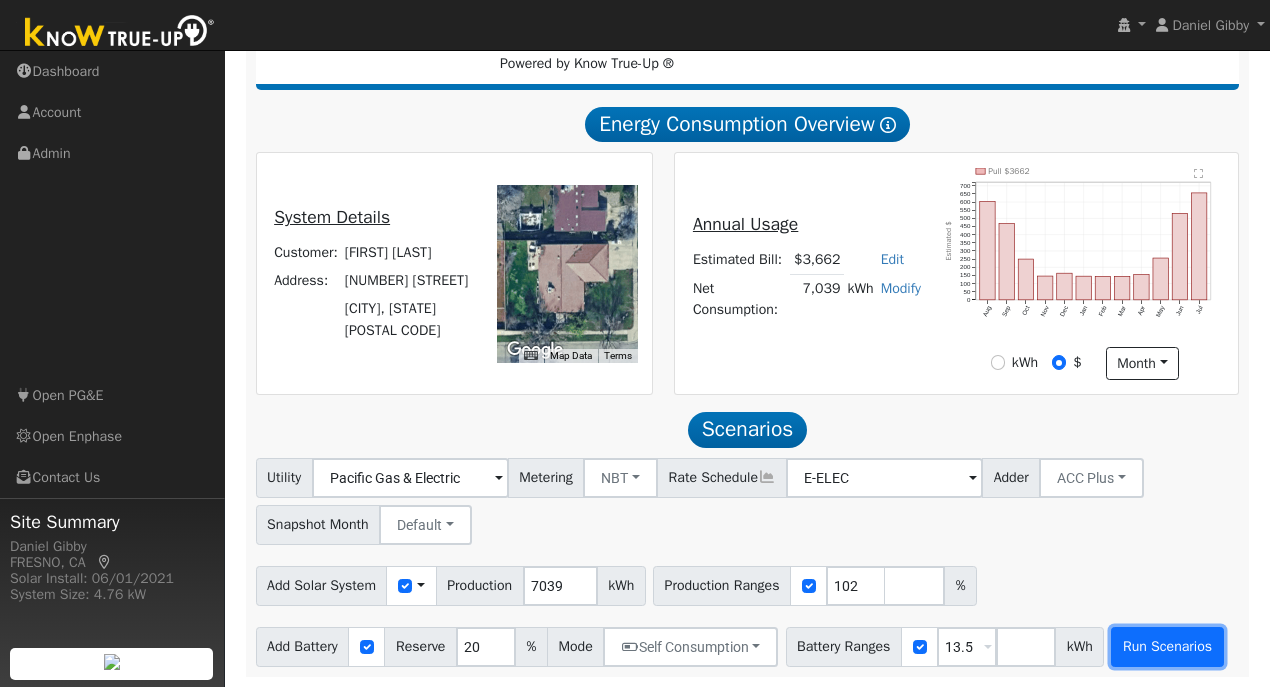 click on "Run Scenarios" at bounding box center [1167, 647] 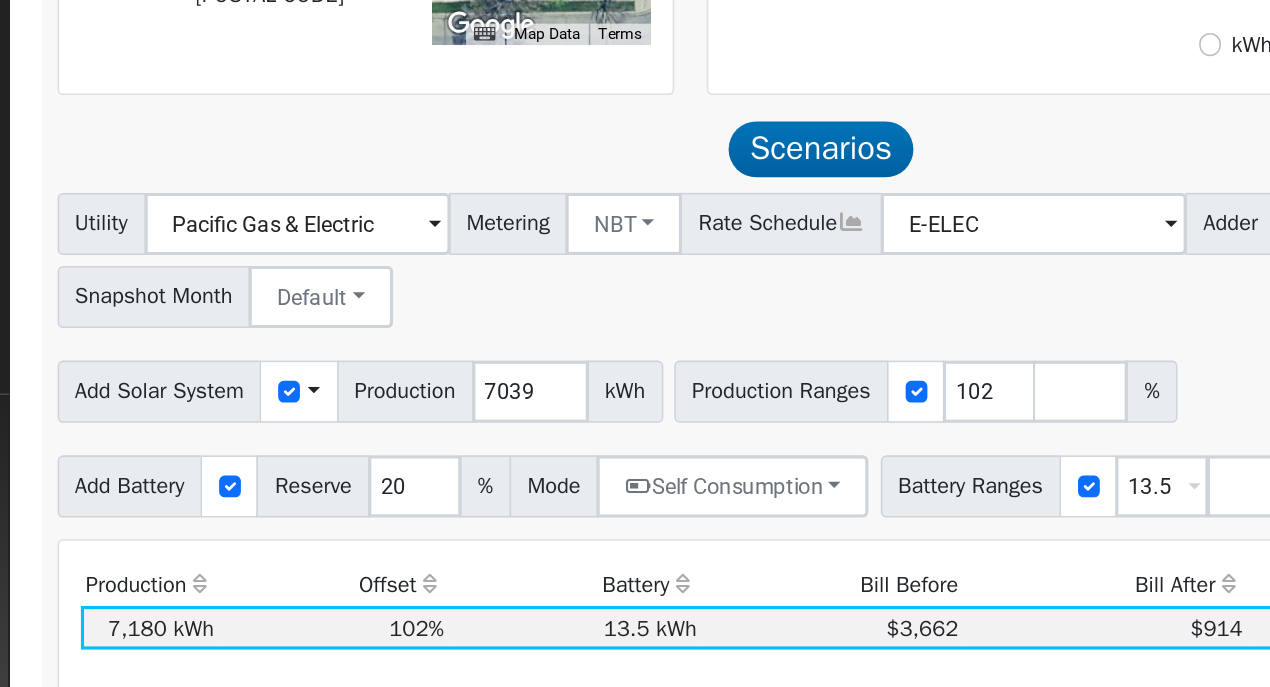 scroll, scrollTop: 442, scrollLeft: 0, axis: vertical 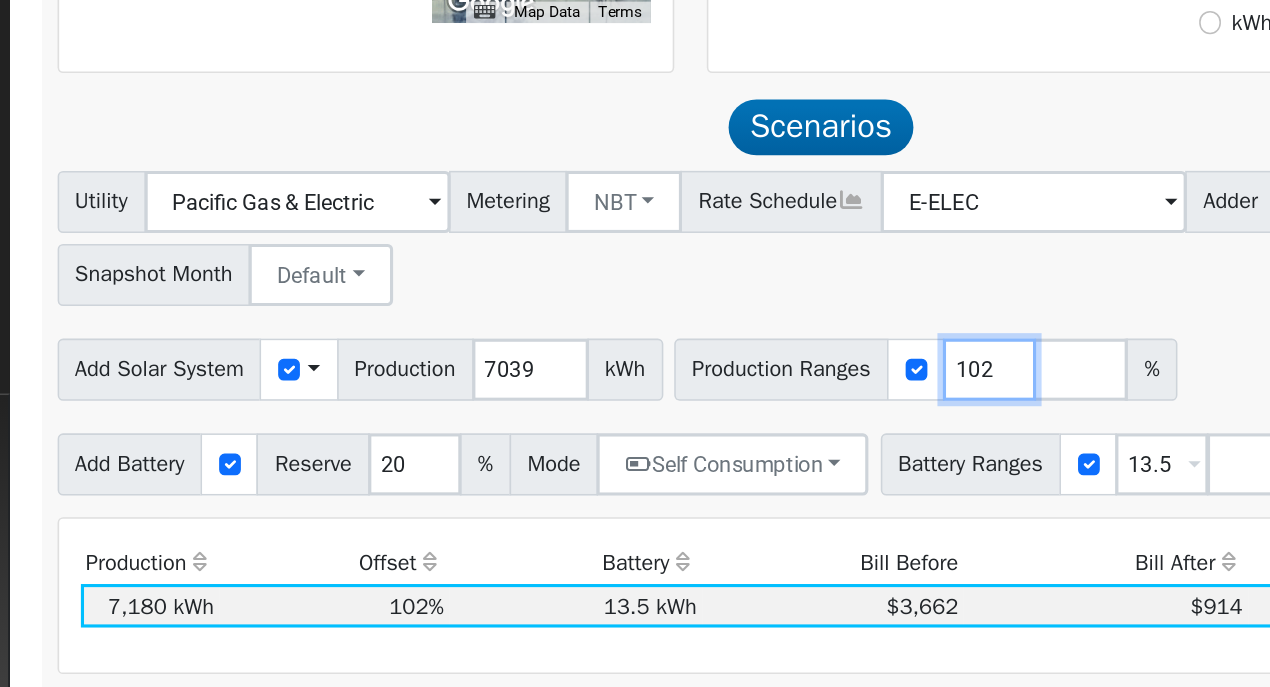 click on "102" at bounding box center (856, 483) 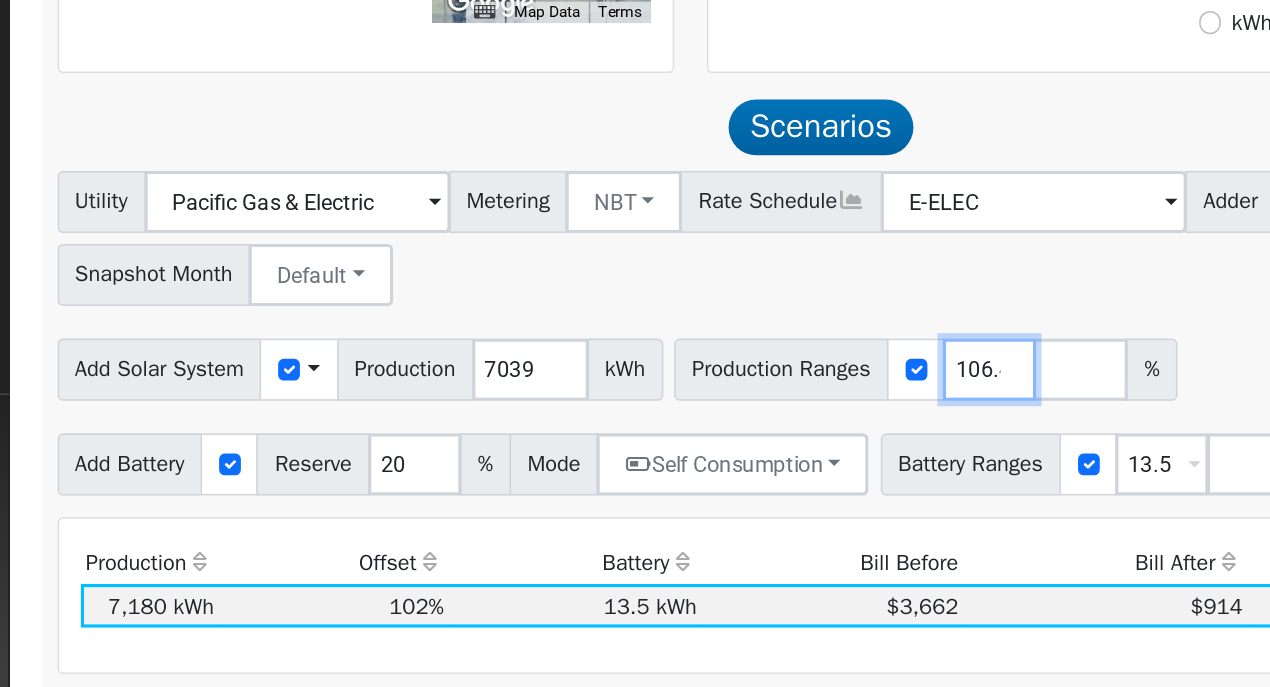 scroll, scrollTop: 0, scrollLeft: 6, axis: horizontal 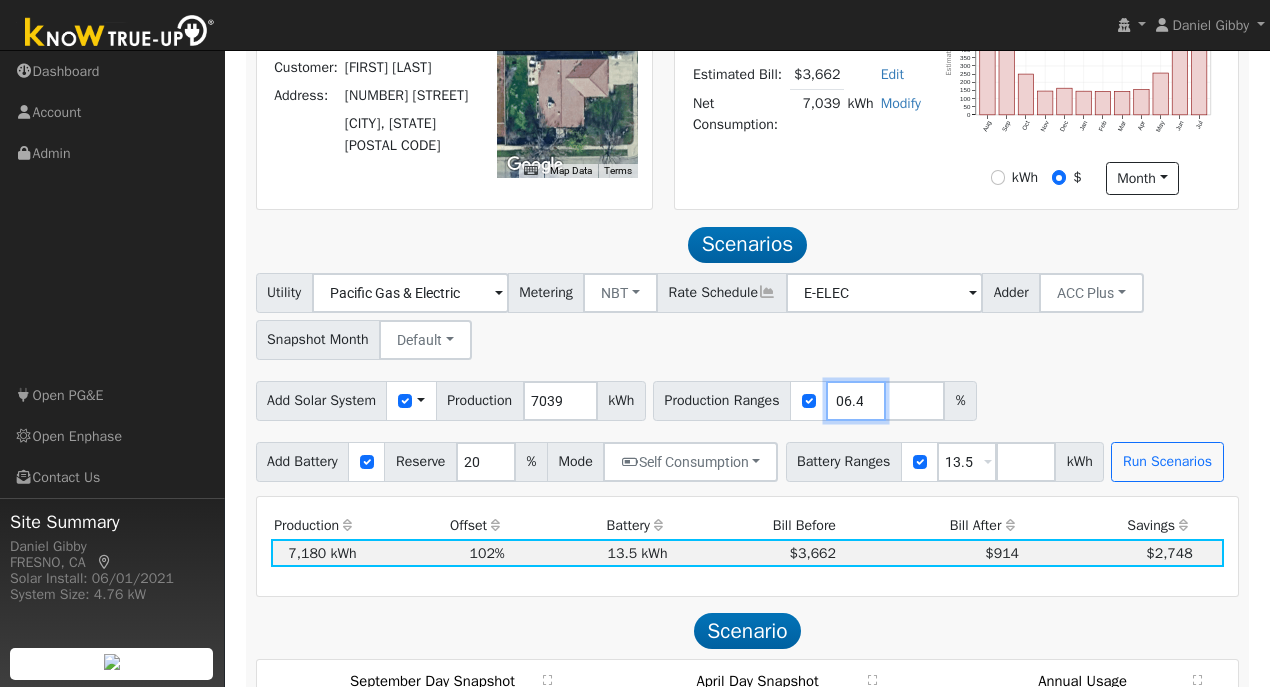 type on "106.4" 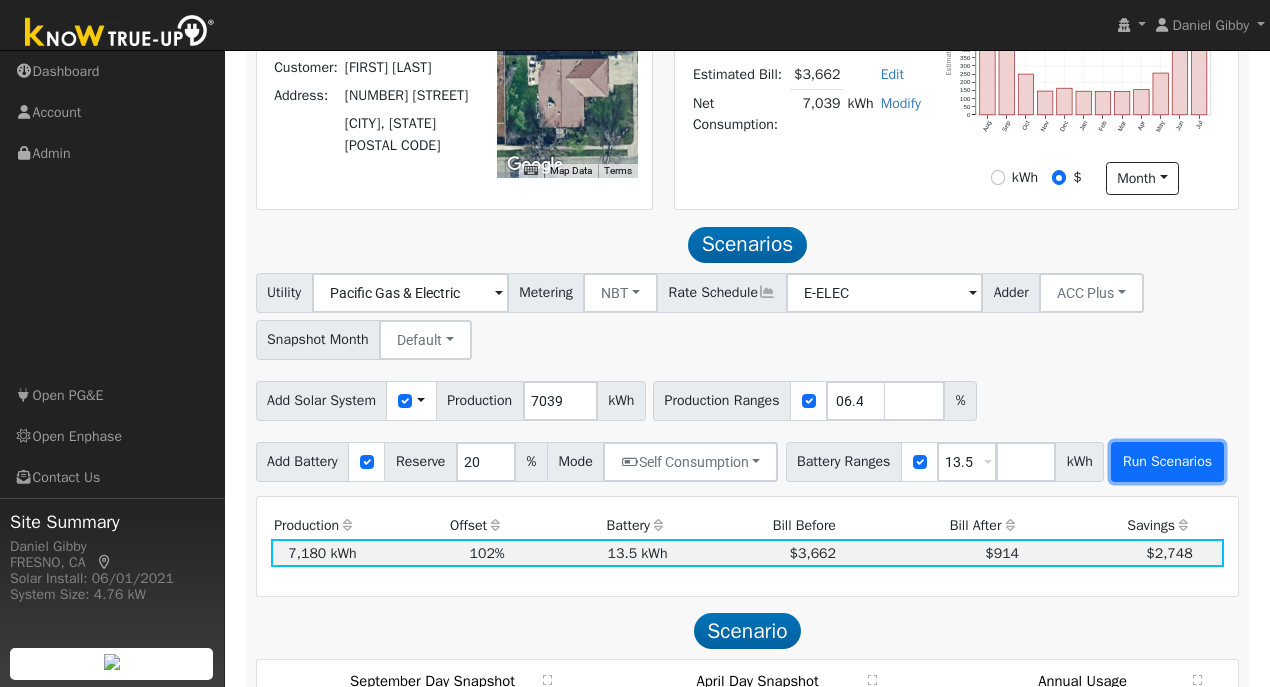 click on "Run Scenarios" at bounding box center (1167, 462) 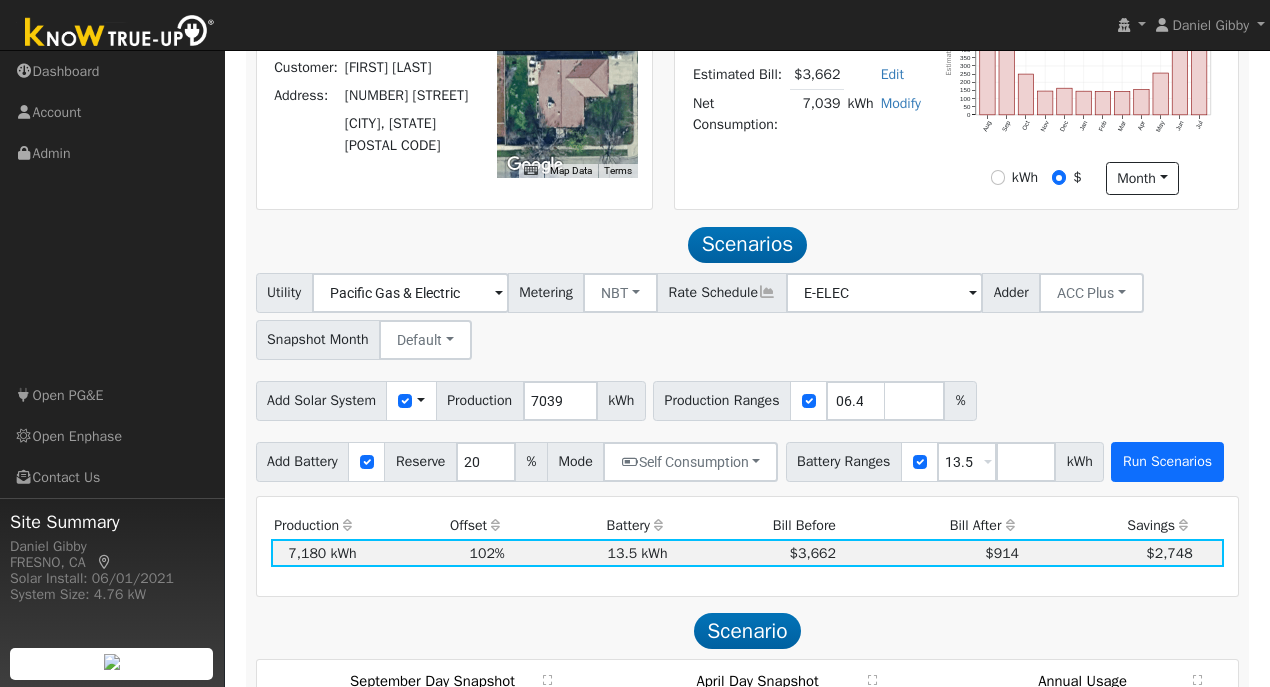 scroll, scrollTop: 0, scrollLeft: 0, axis: both 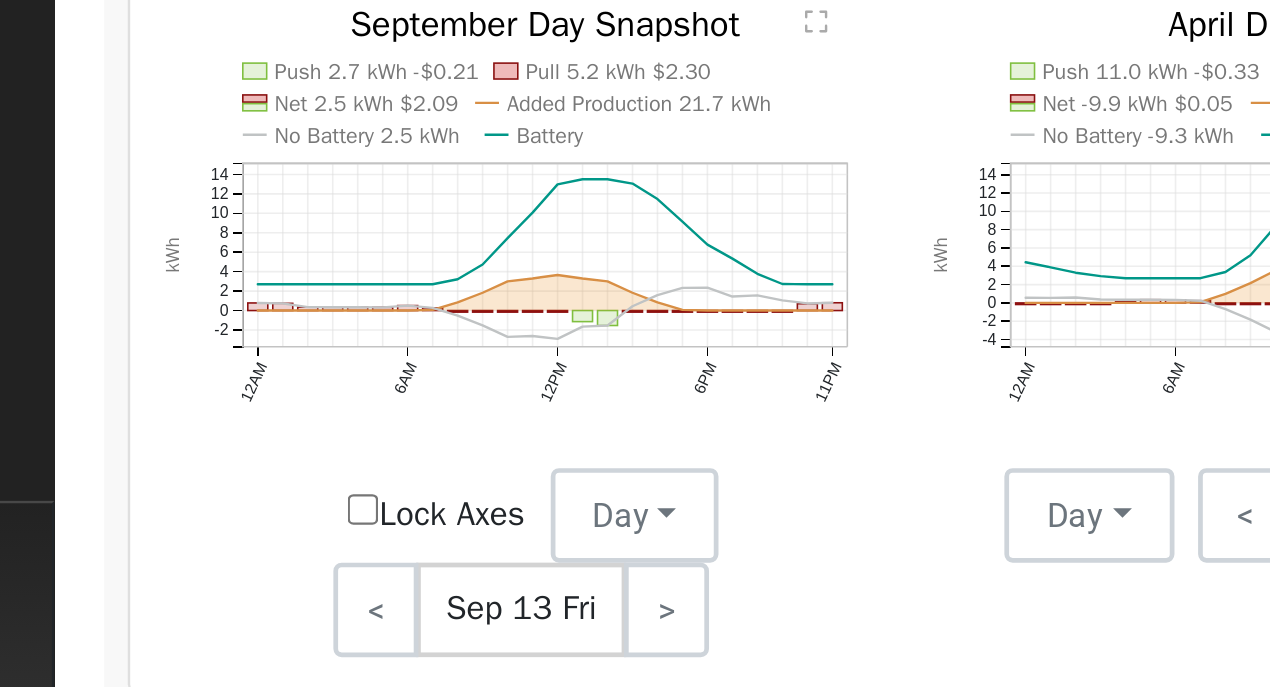 click on "No Battery 2.5 kWh" 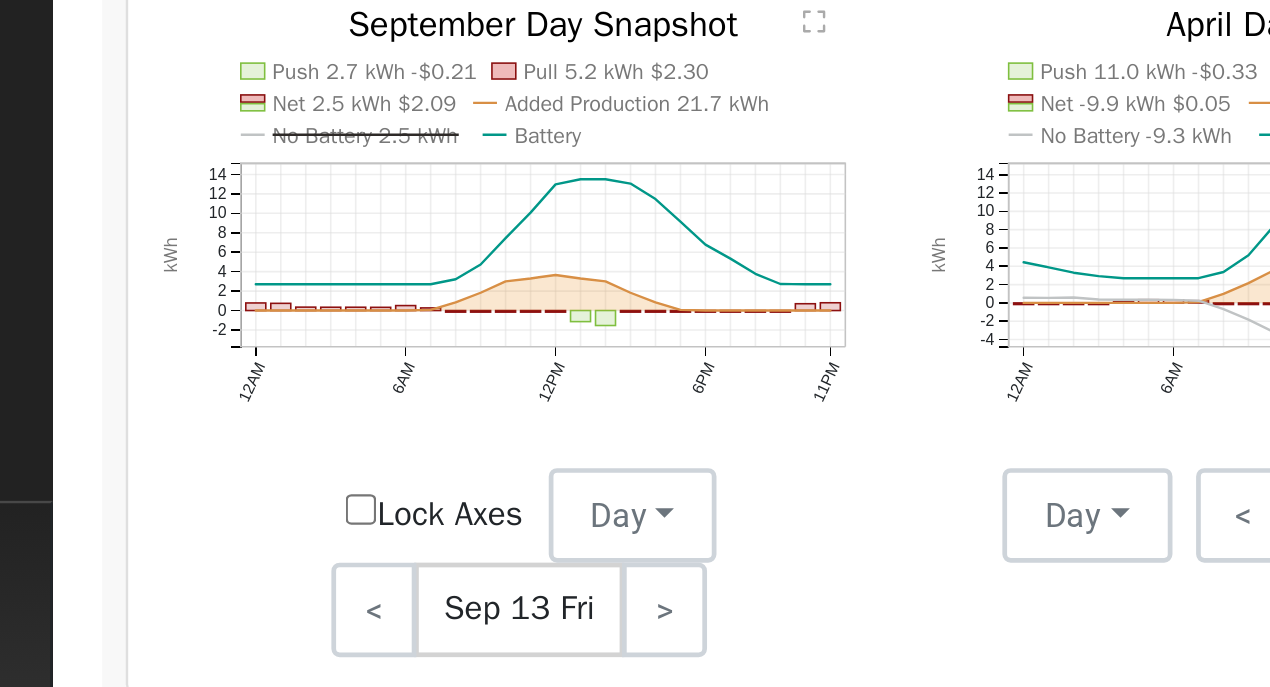 click on "" 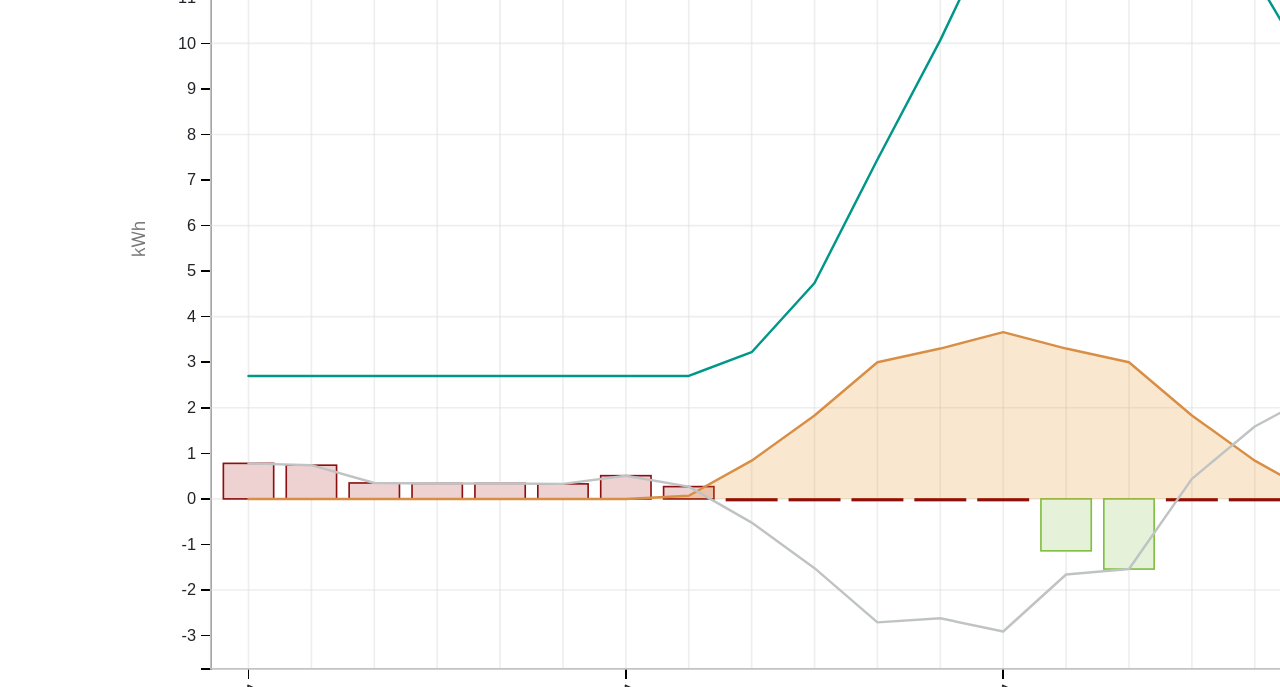 scroll, scrollTop: 909, scrollLeft: 0, axis: vertical 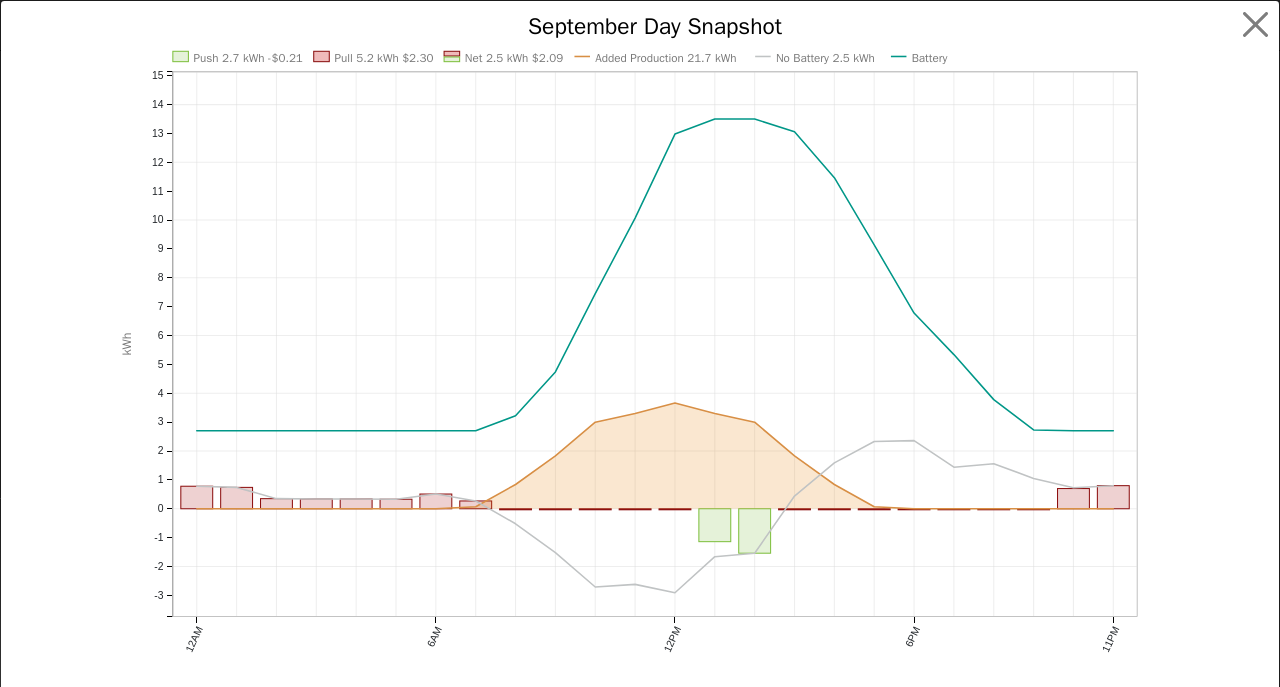 click on "No Battery 2.5 kWh" 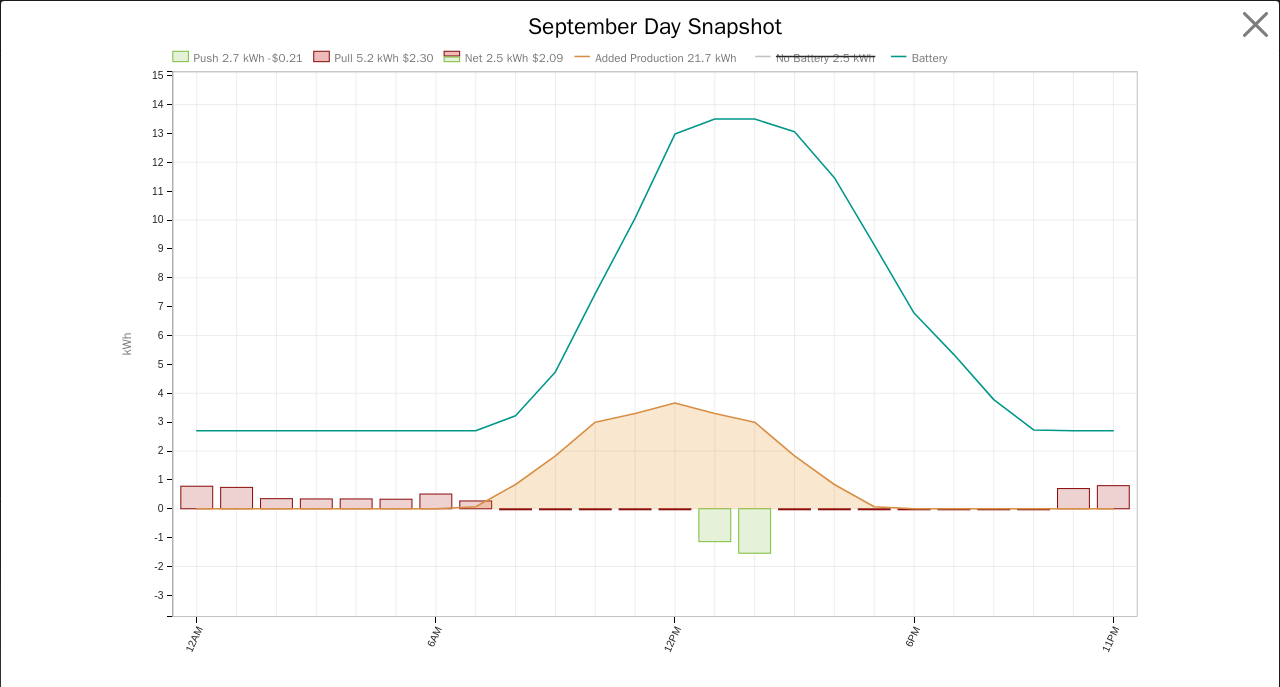 scroll, scrollTop: 909, scrollLeft: 0, axis: vertical 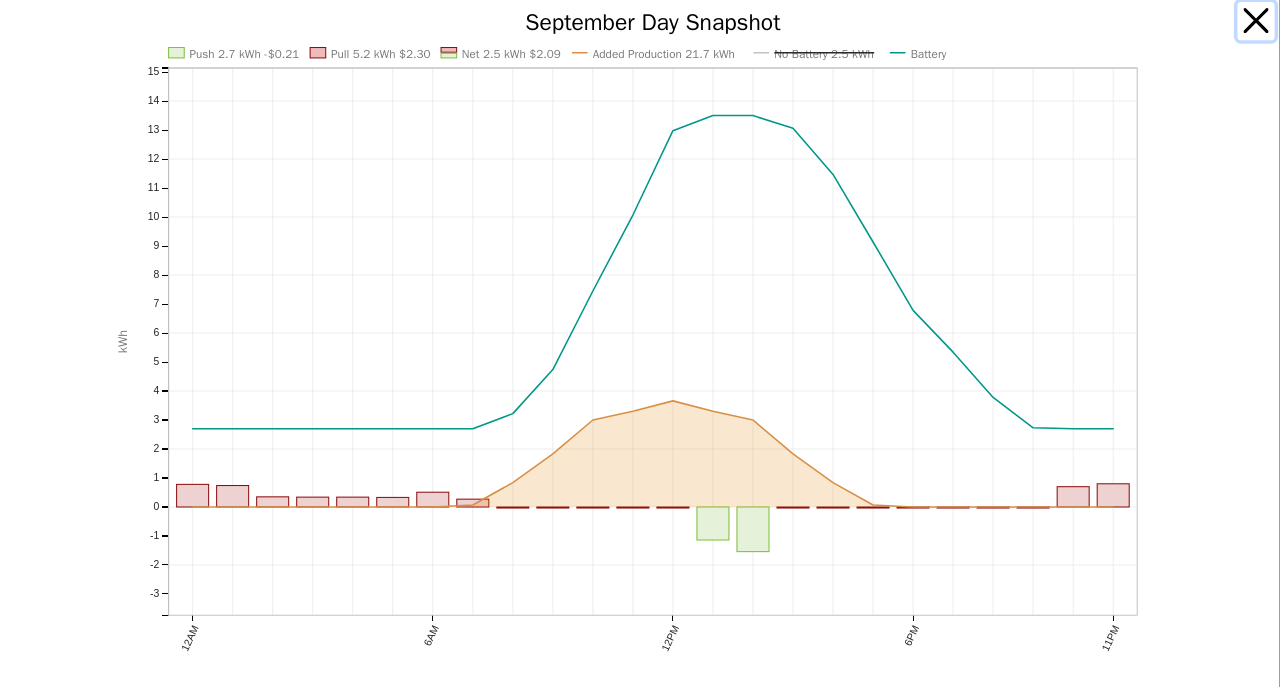 click at bounding box center [1256, 24] 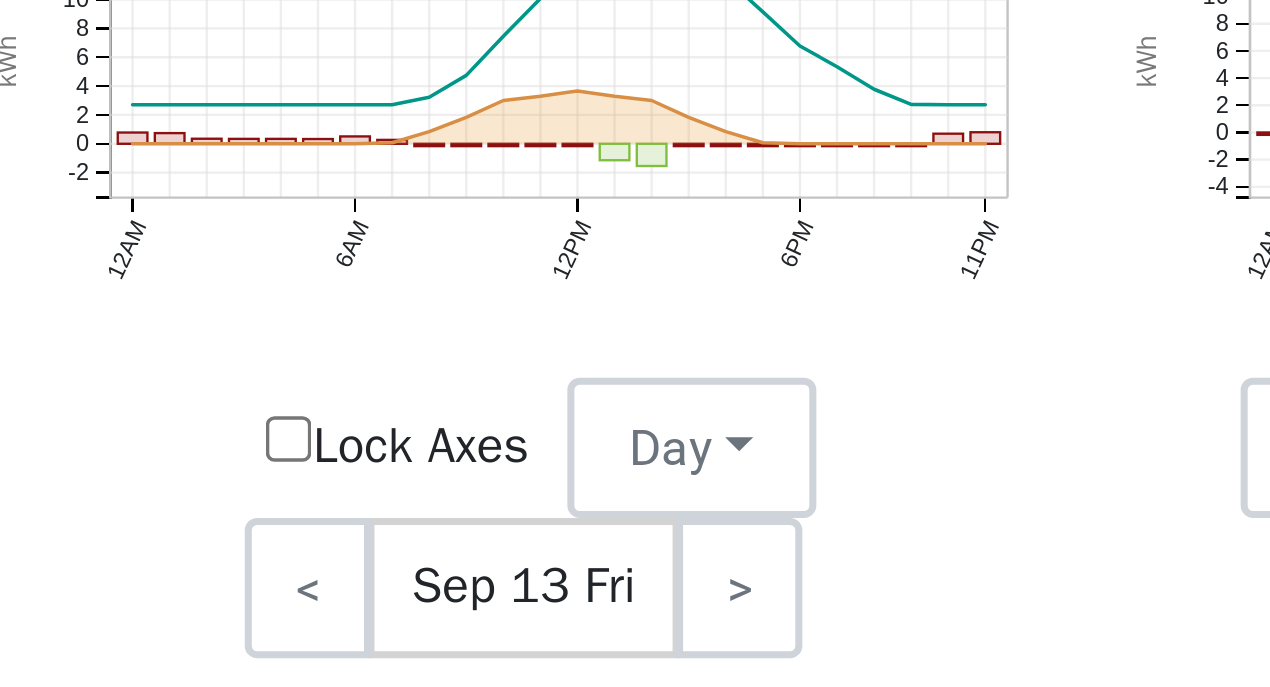 scroll, scrollTop: 918, scrollLeft: 0, axis: vertical 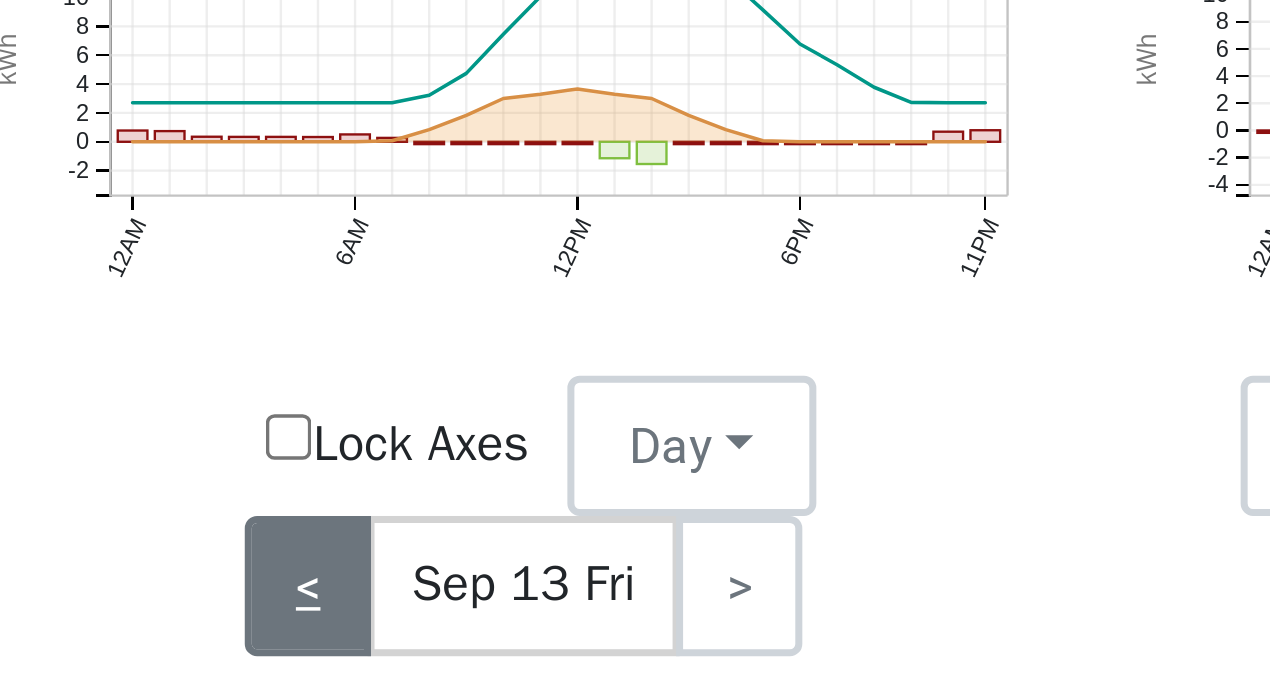 click on "<" at bounding box center (361, 535) 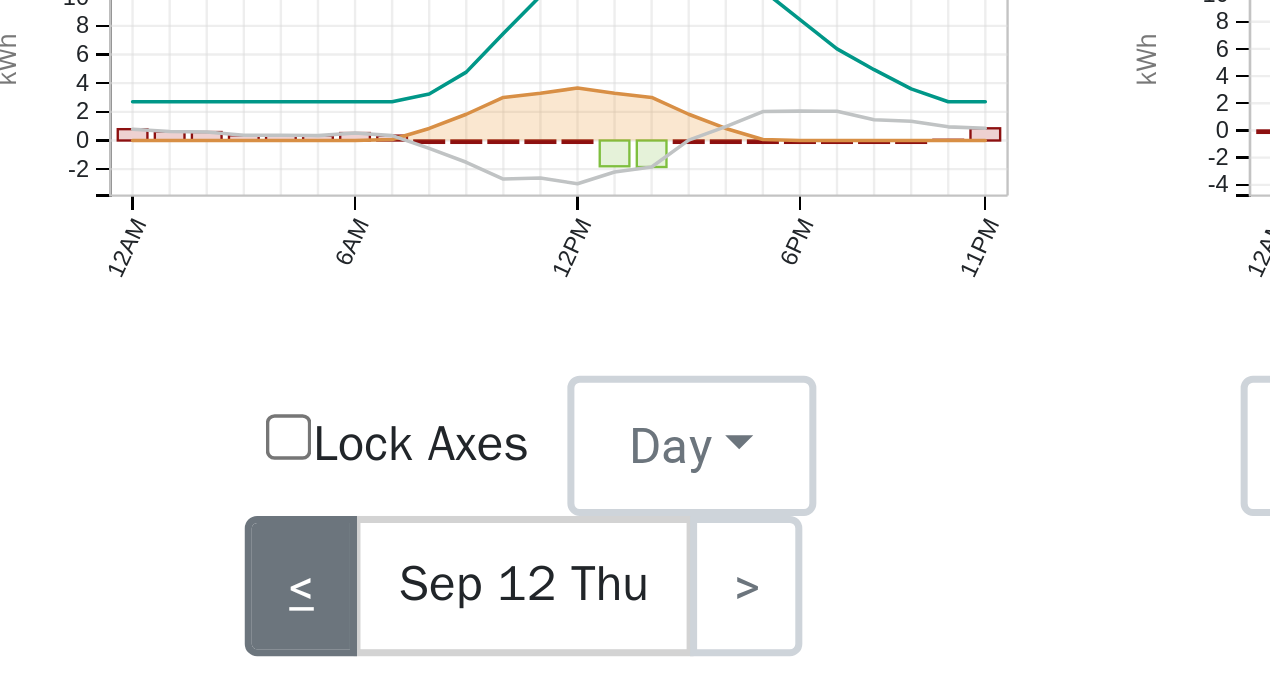 click on "<" at bounding box center (359, 535) 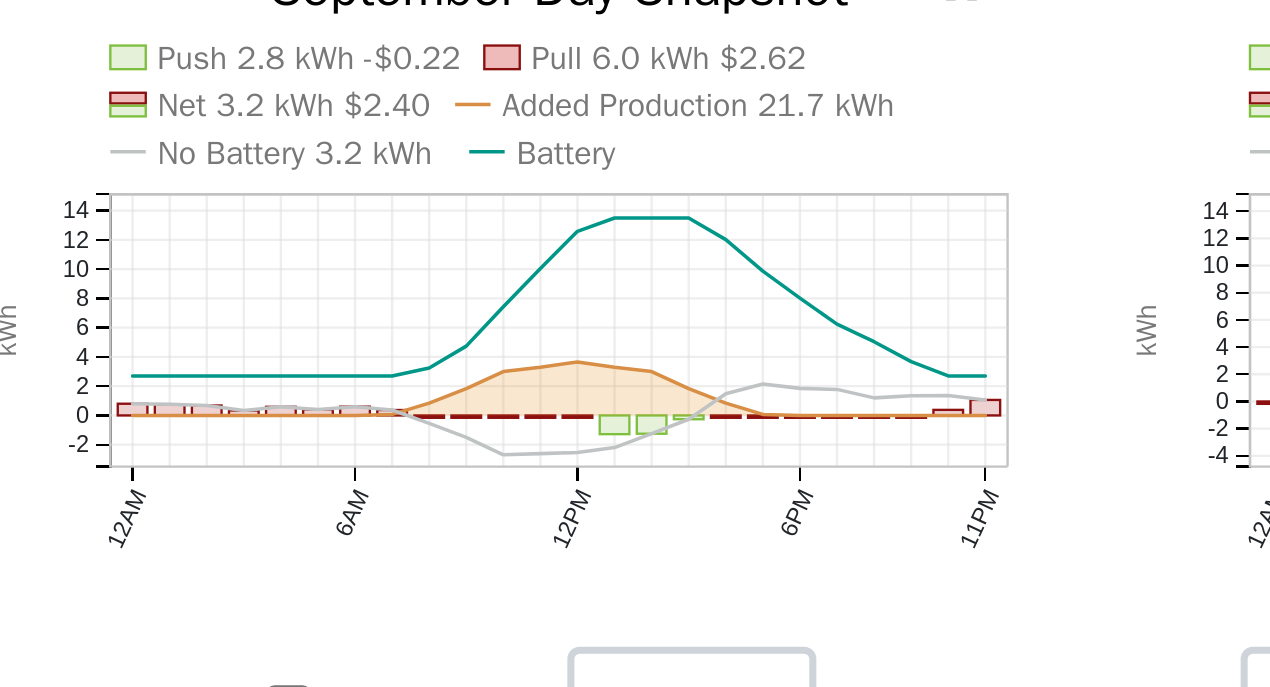 scroll, scrollTop: 918, scrollLeft: 0, axis: vertical 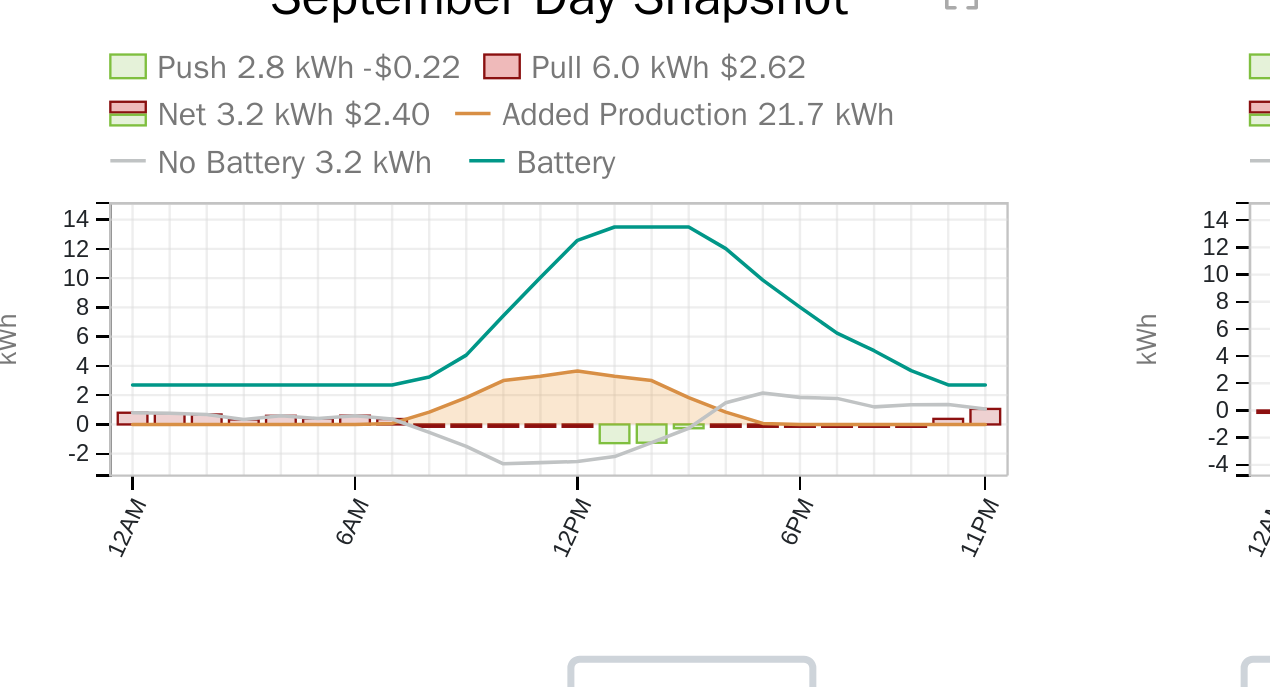 click on "No Battery 3.2 kWh" 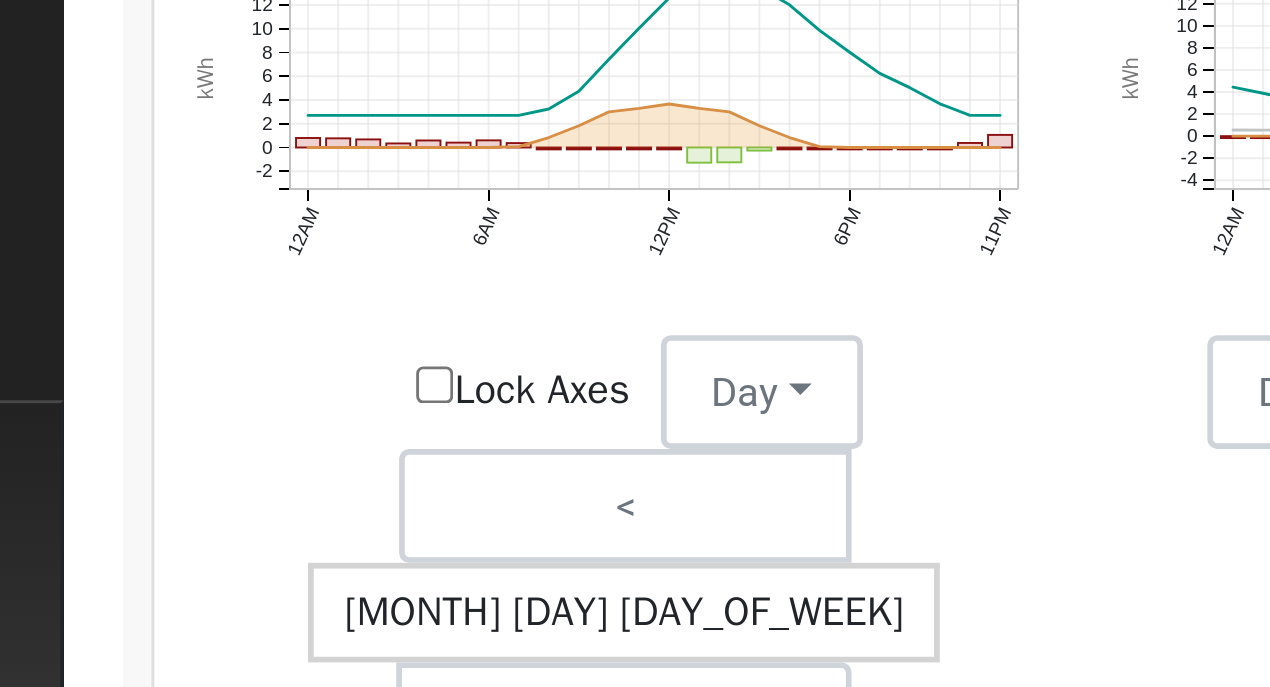 scroll, scrollTop: 918, scrollLeft: 0, axis: vertical 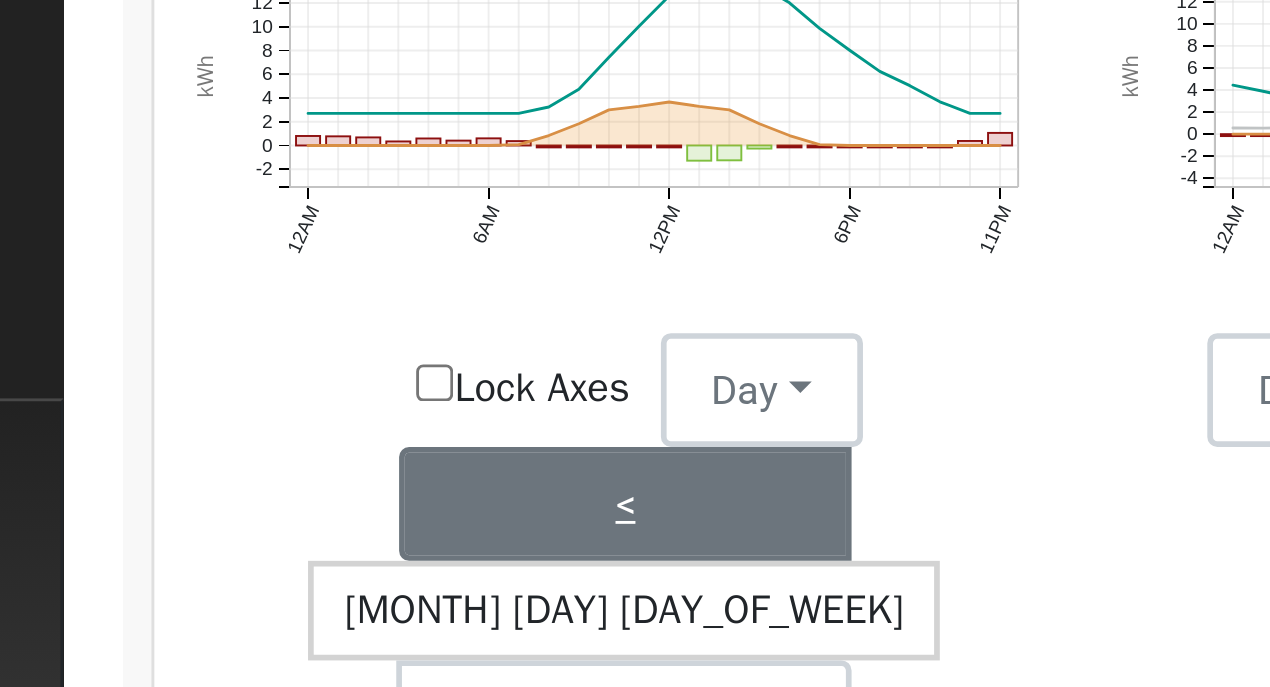 click on "<" at bounding box center [422, 535] 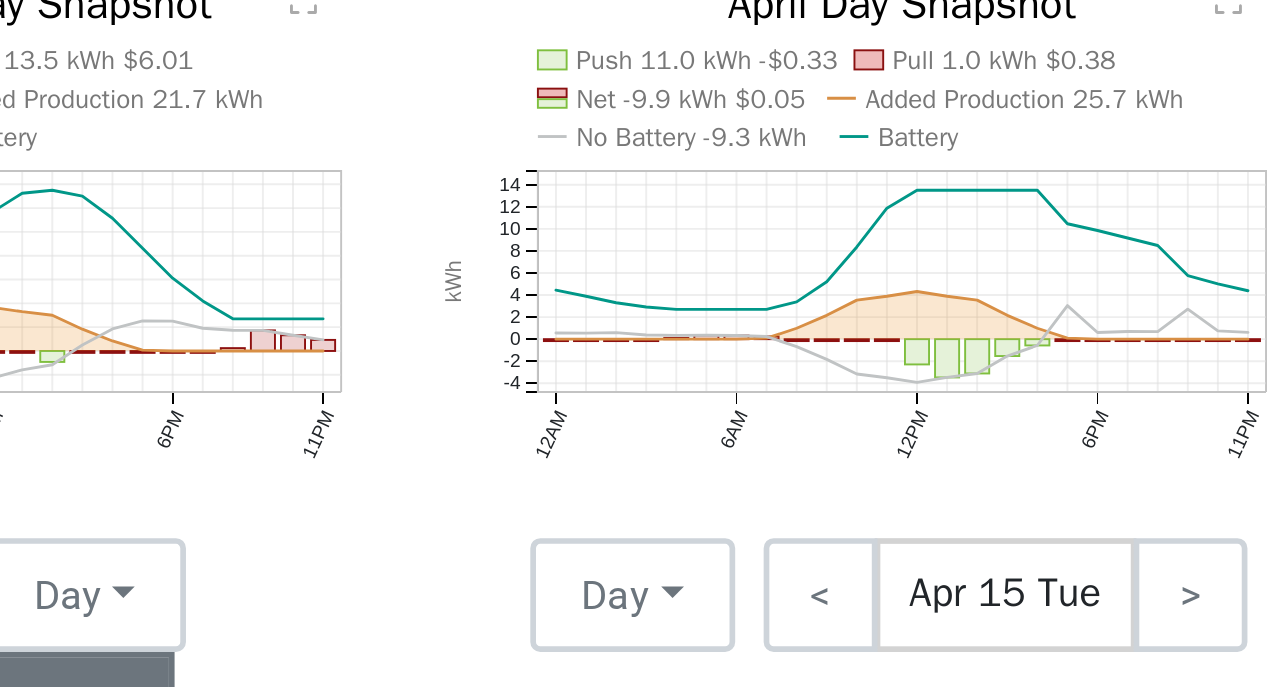 scroll, scrollTop: 918, scrollLeft: 0, axis: vertical 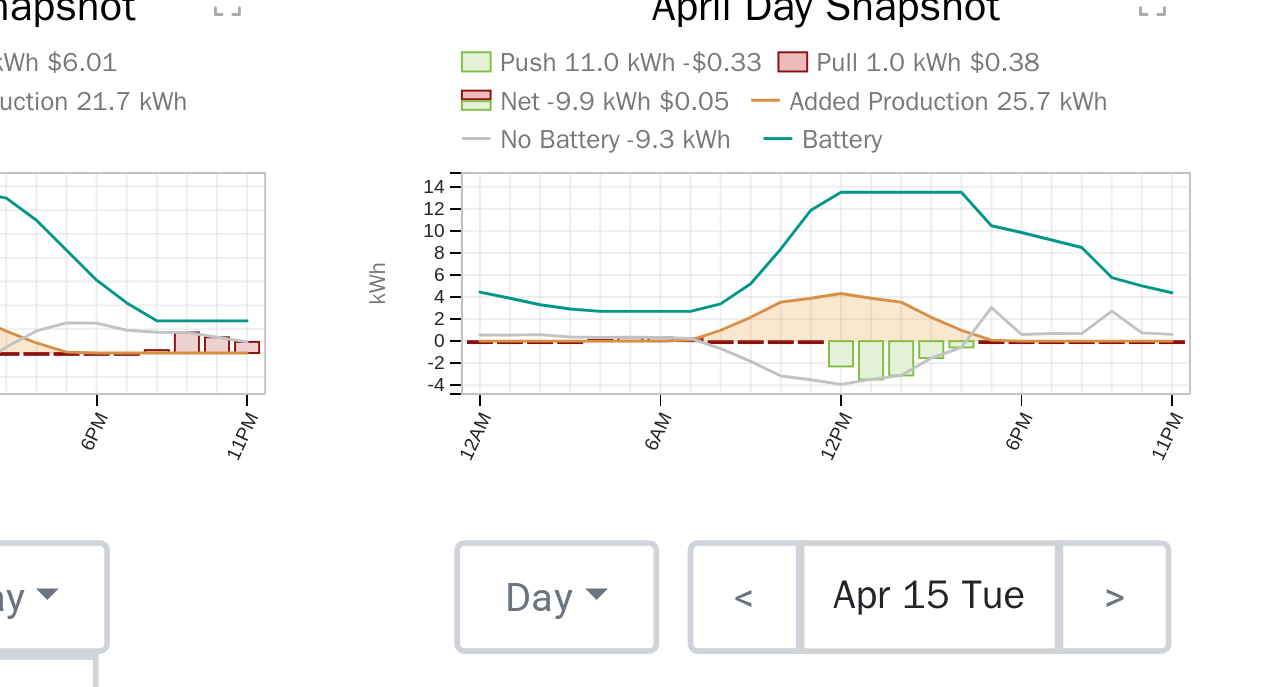 click on "No Battery -9.3 kWh" 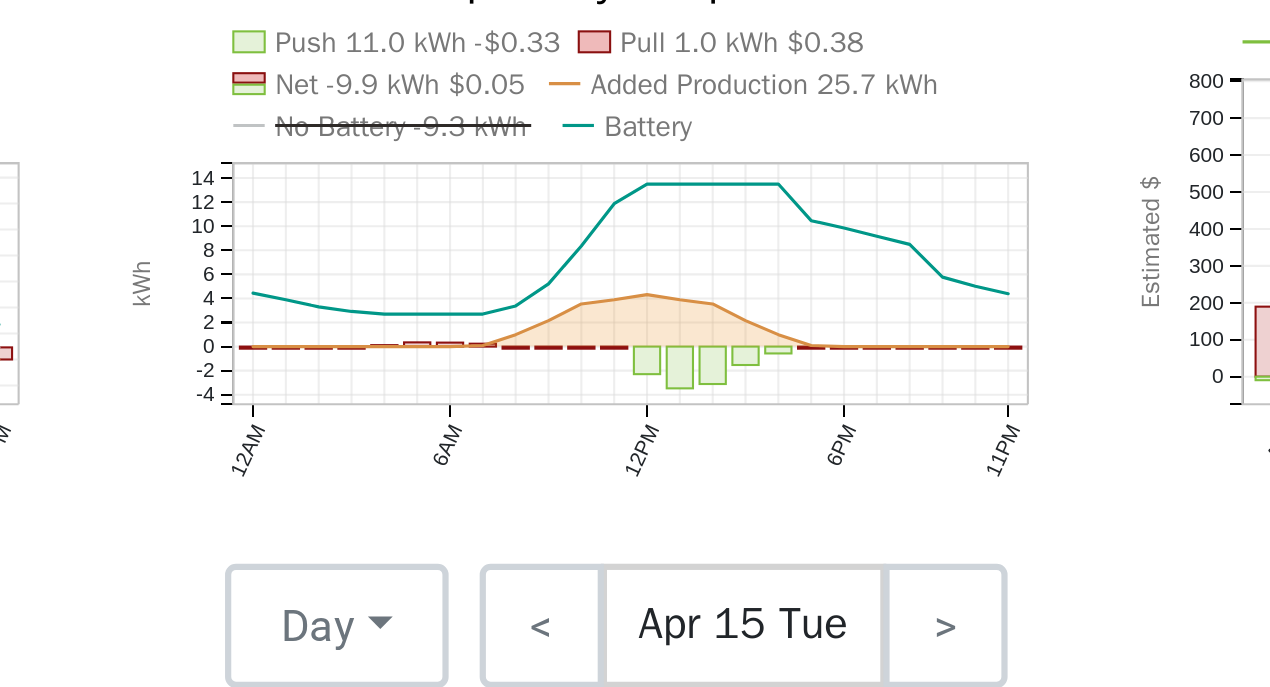 scroll, scrollTop: 918, scrollLeft: 0, axis: vertical 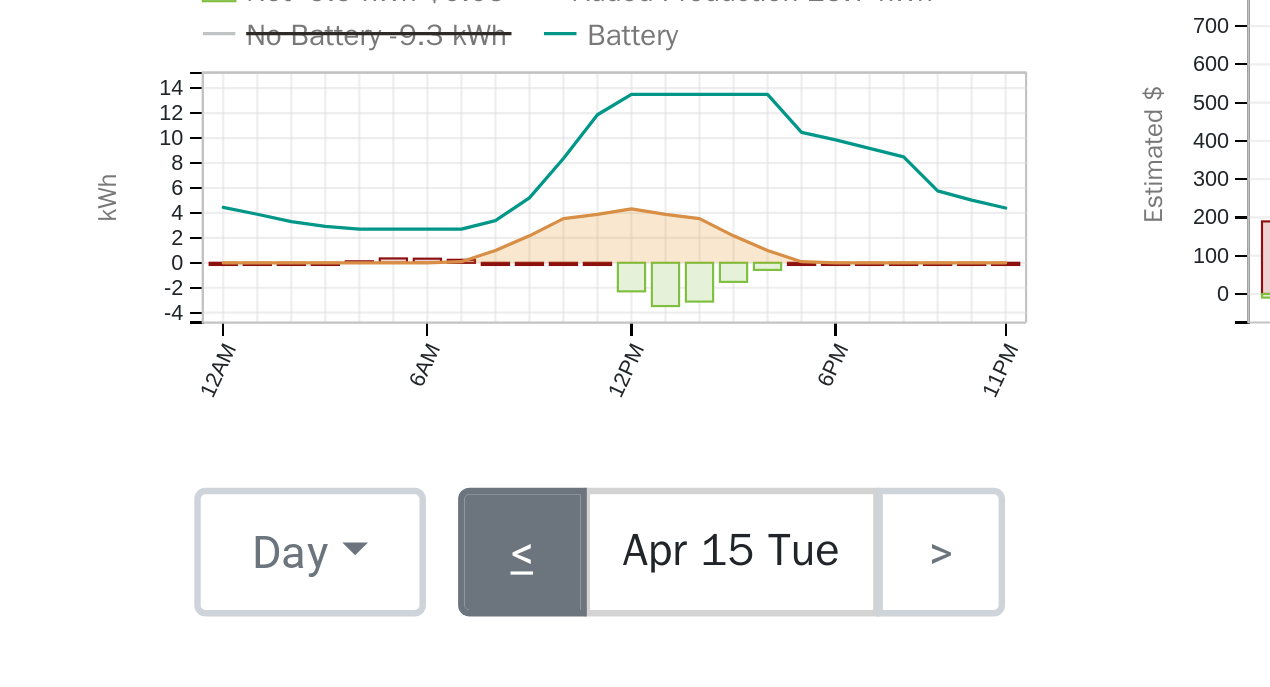 click on "<" at bounding box center (728, 495) 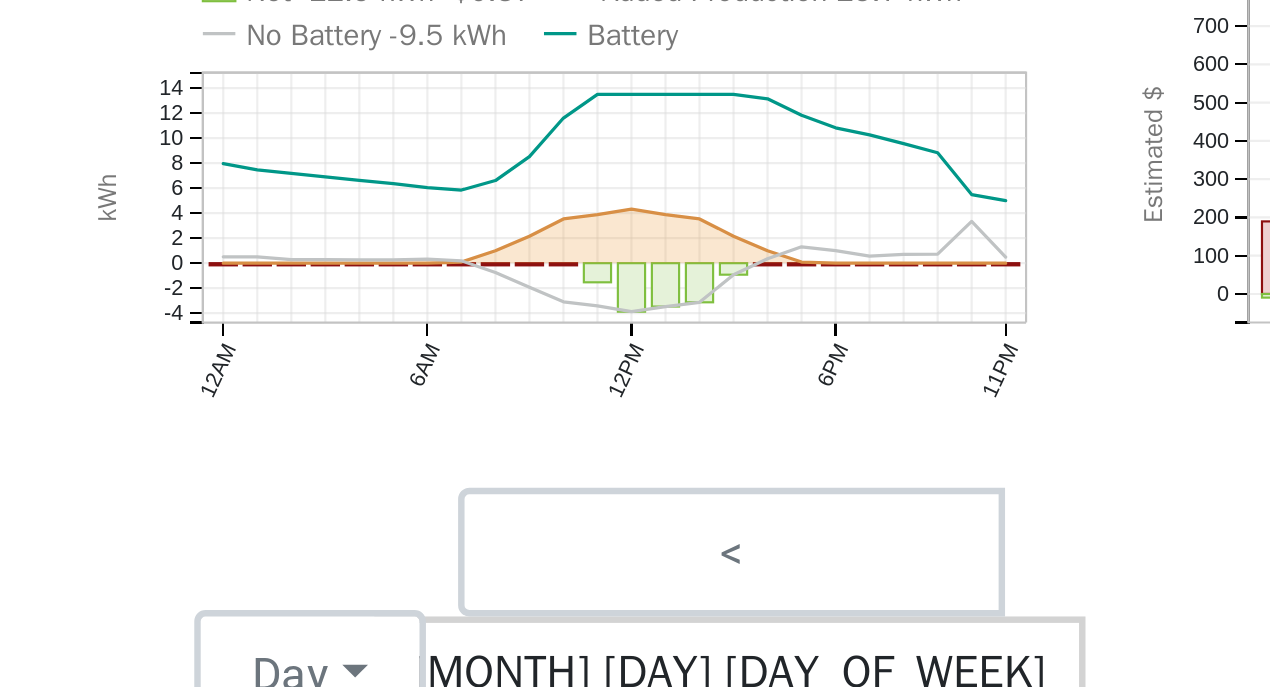click on "No Battery -9.5 kWh" 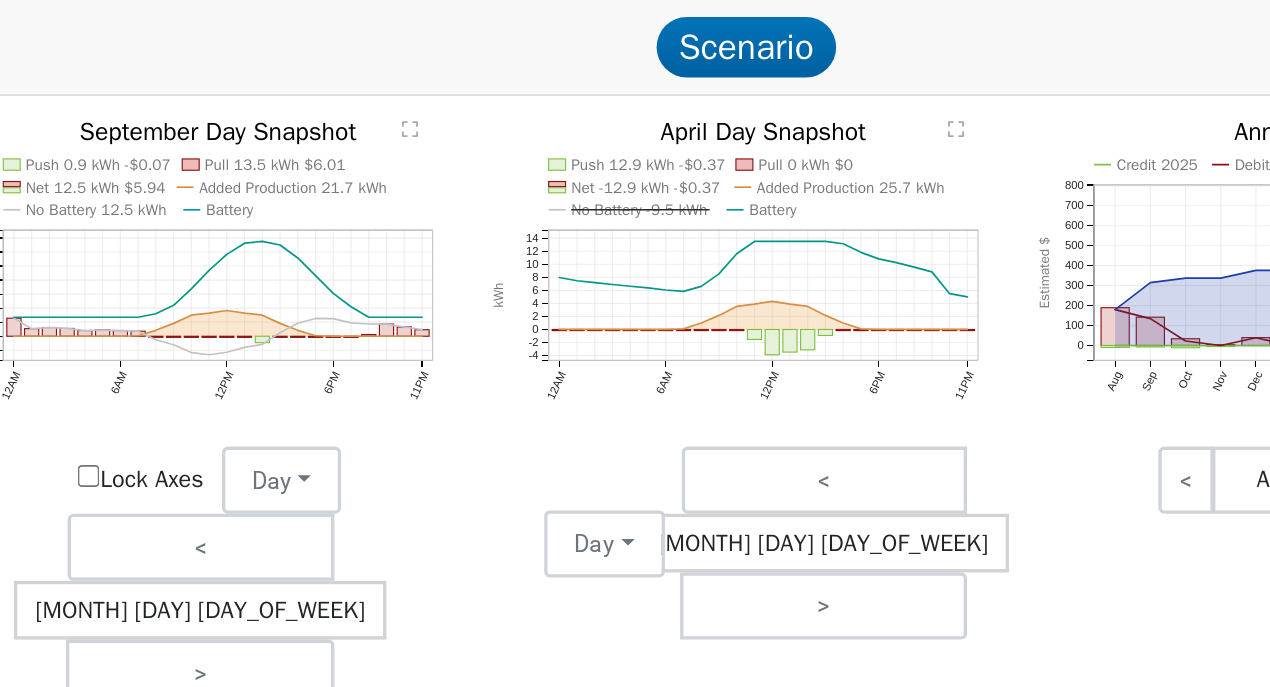 scroll, scrollTop: 977, scrollLeft: 0, axis: vertical 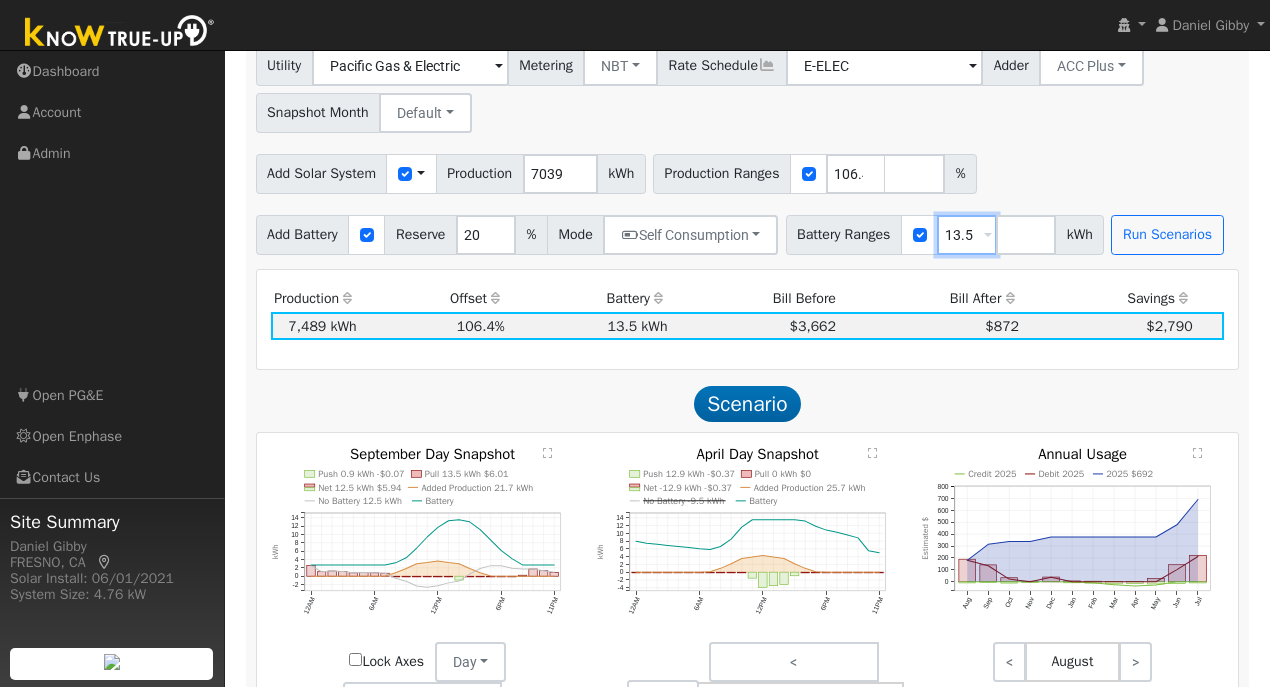 click on "13.5" at bounding box center (967, 235) 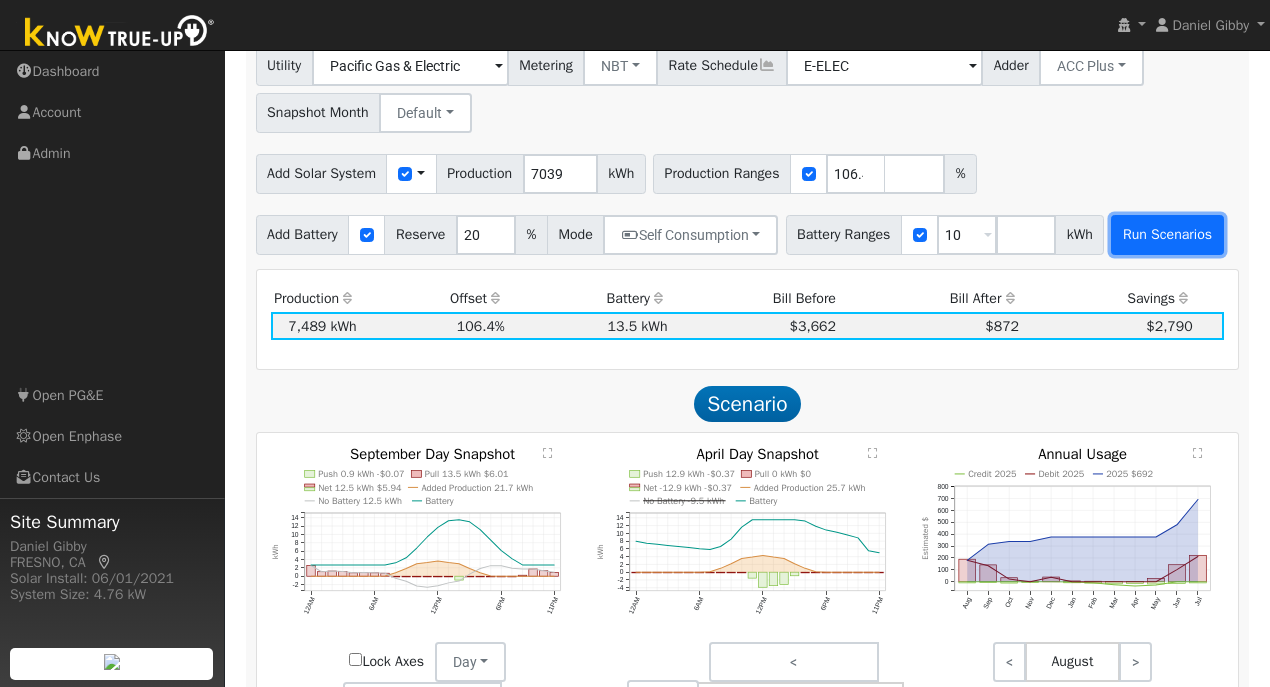 click on "Run Scenarios" at bounding box center (1167, 235) 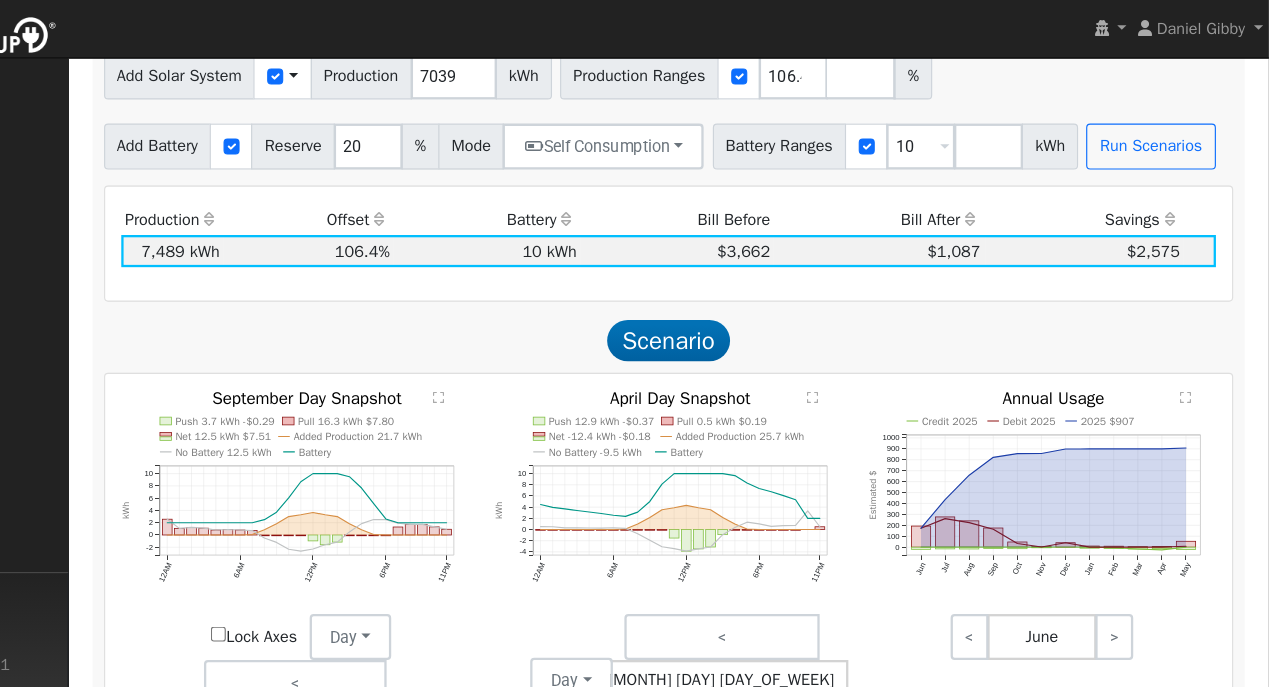 scroll, scrollTop: 811, scrollLeft: 0, axis: vertical 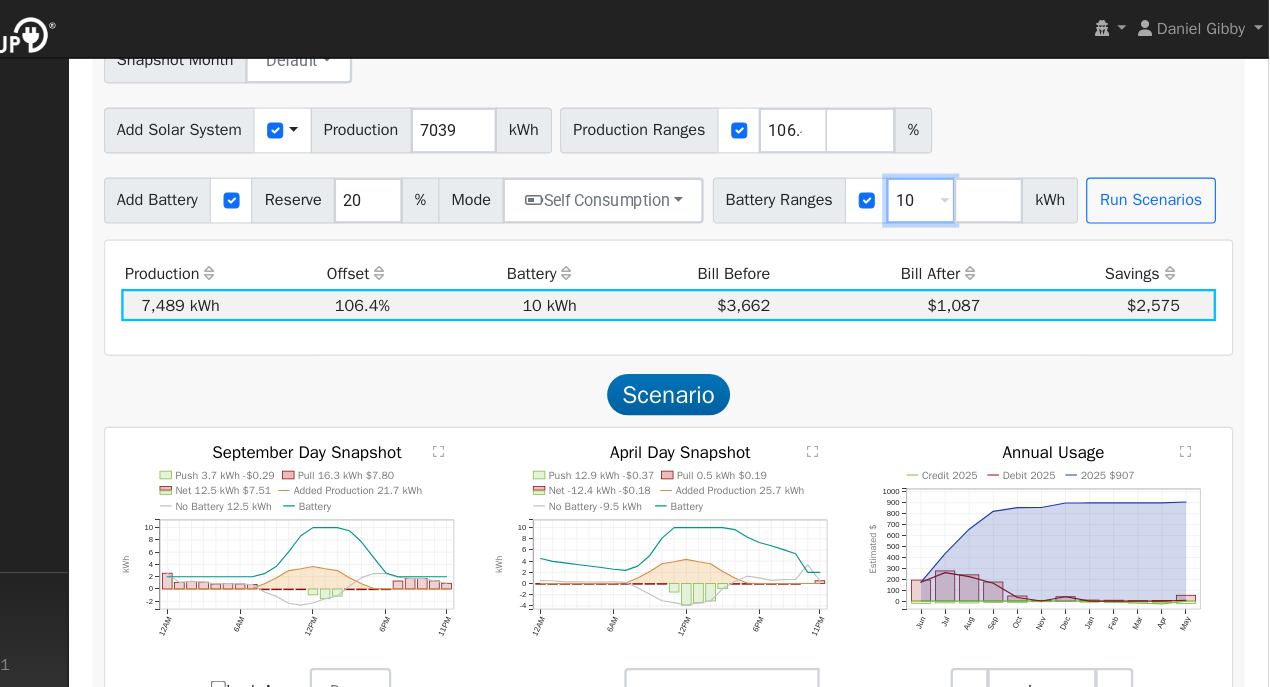 click on "10" at bounding box center [967, 175] 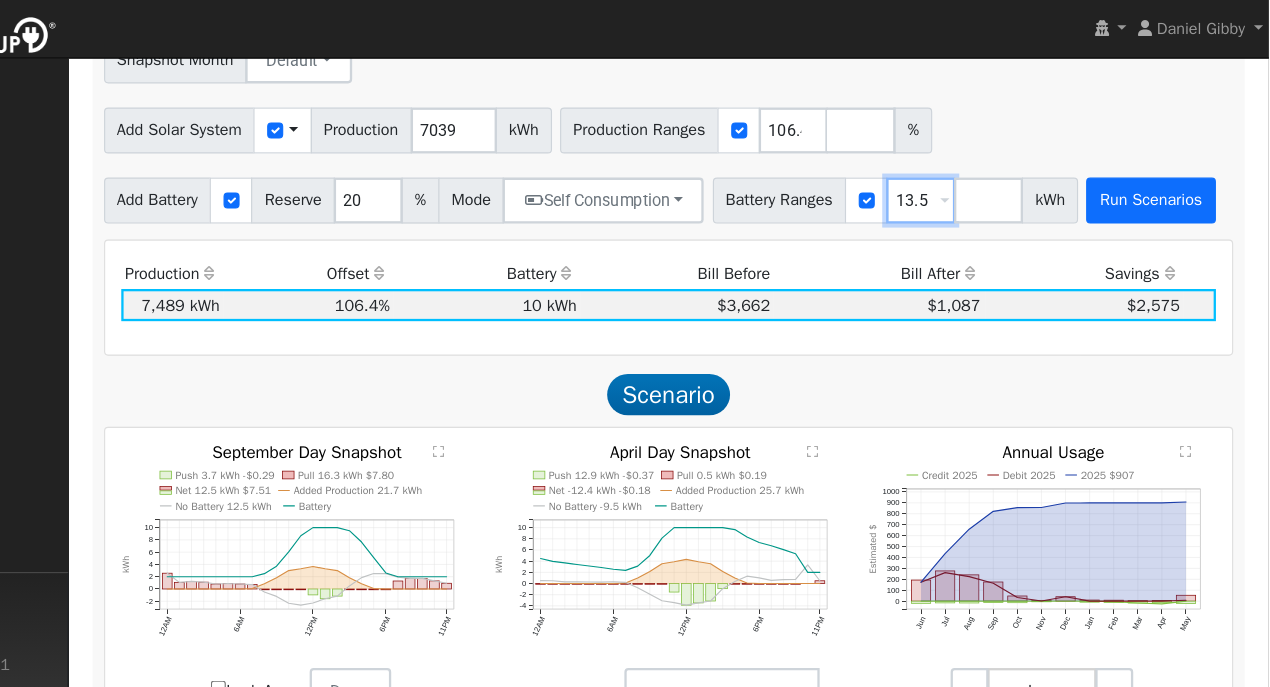 type on "13.5" 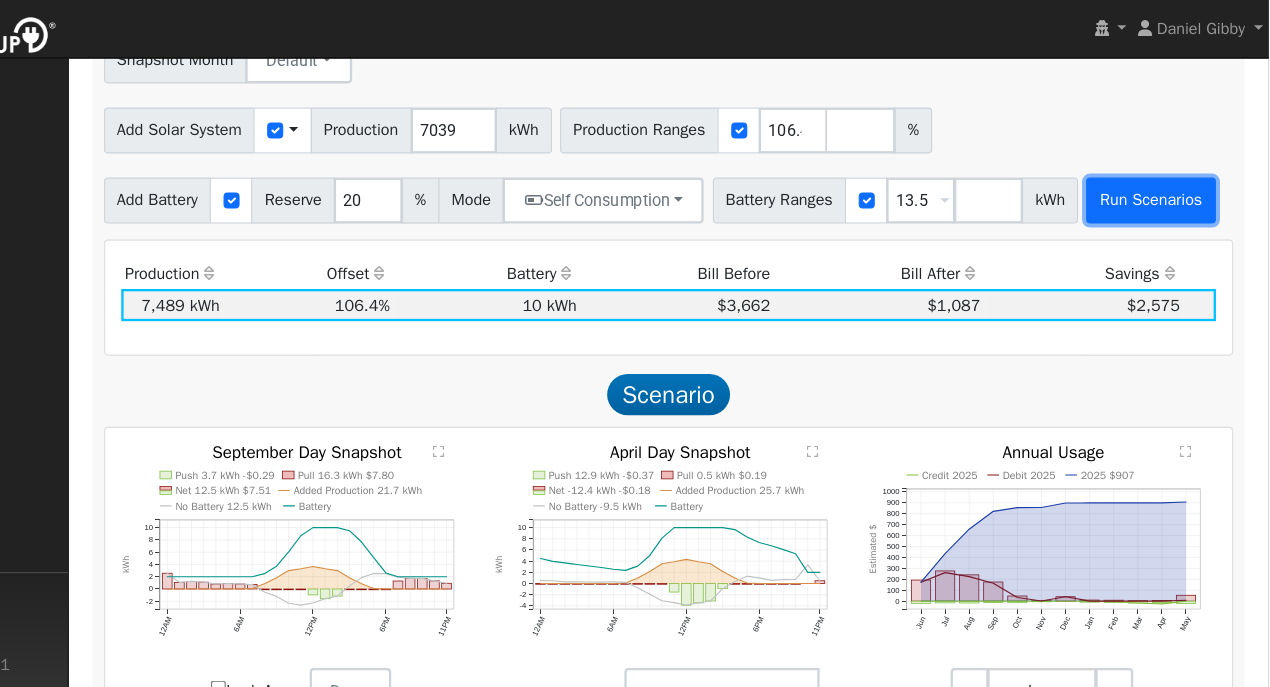click on "Run Scenarios" at bounding box center (1167, 175) 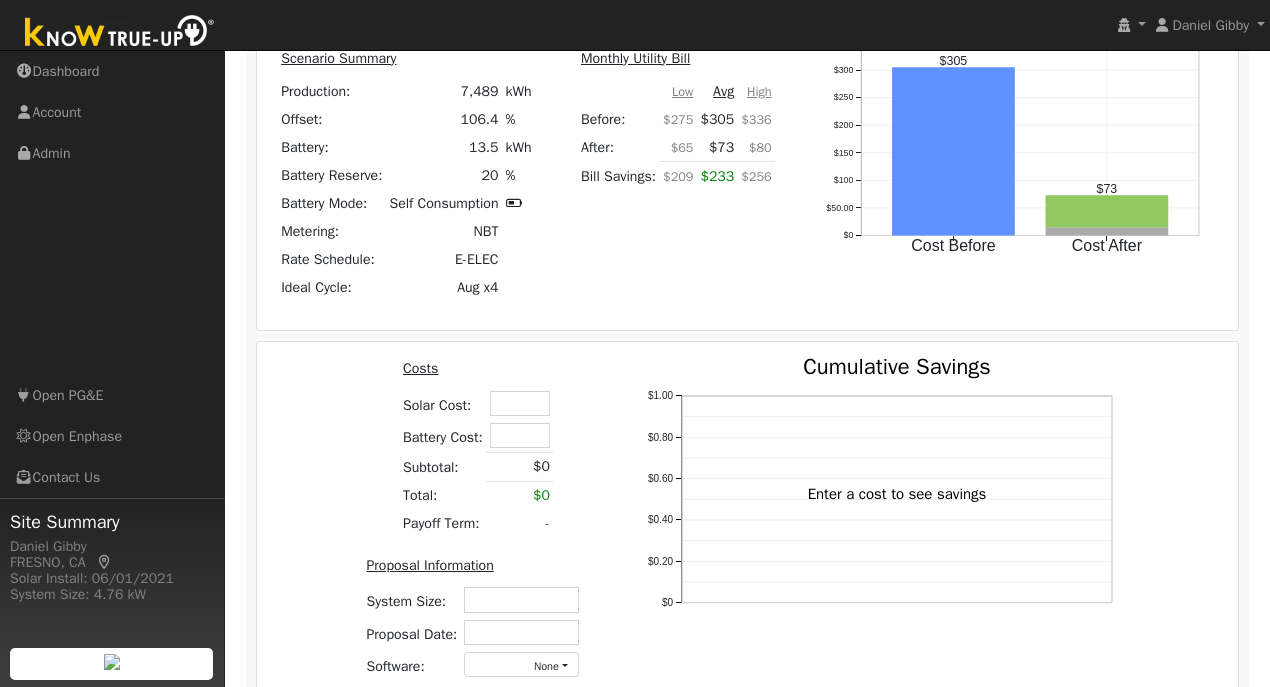 scroll, scrollTop: 1641, scrollLeft: 0, axis: vertical 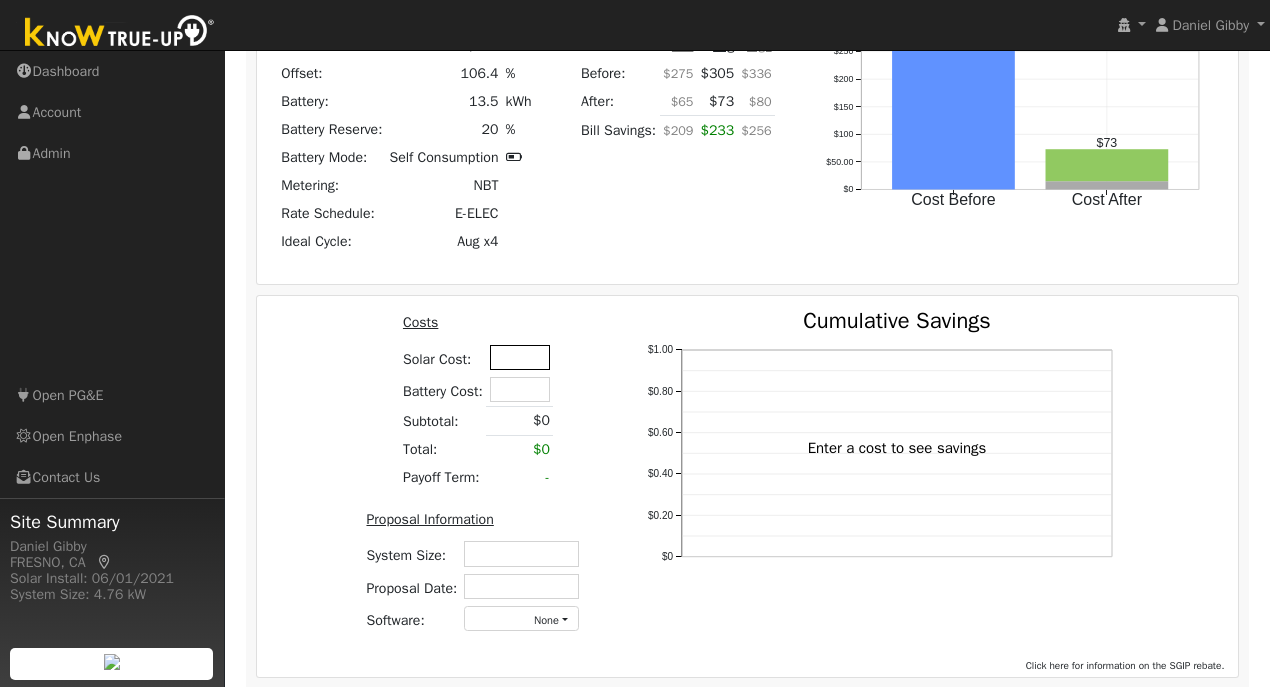 click at bounding box center (520, 357) 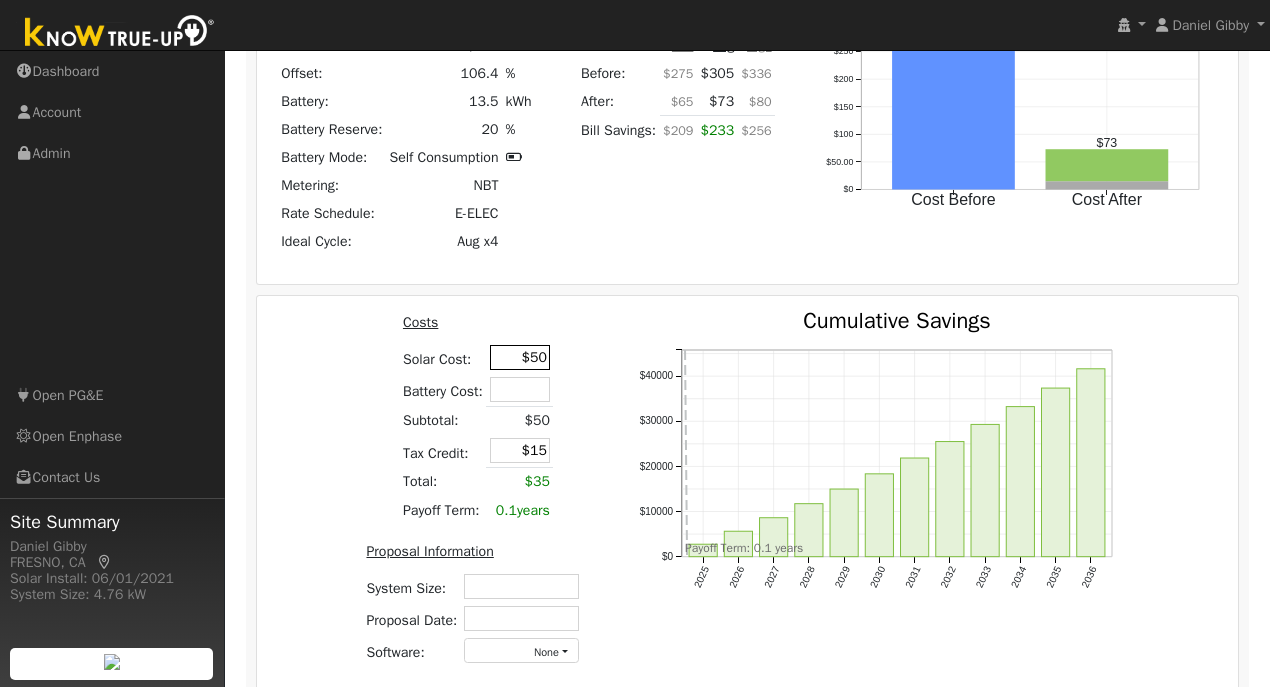 click on "$50" at bounding box center (520, 357) 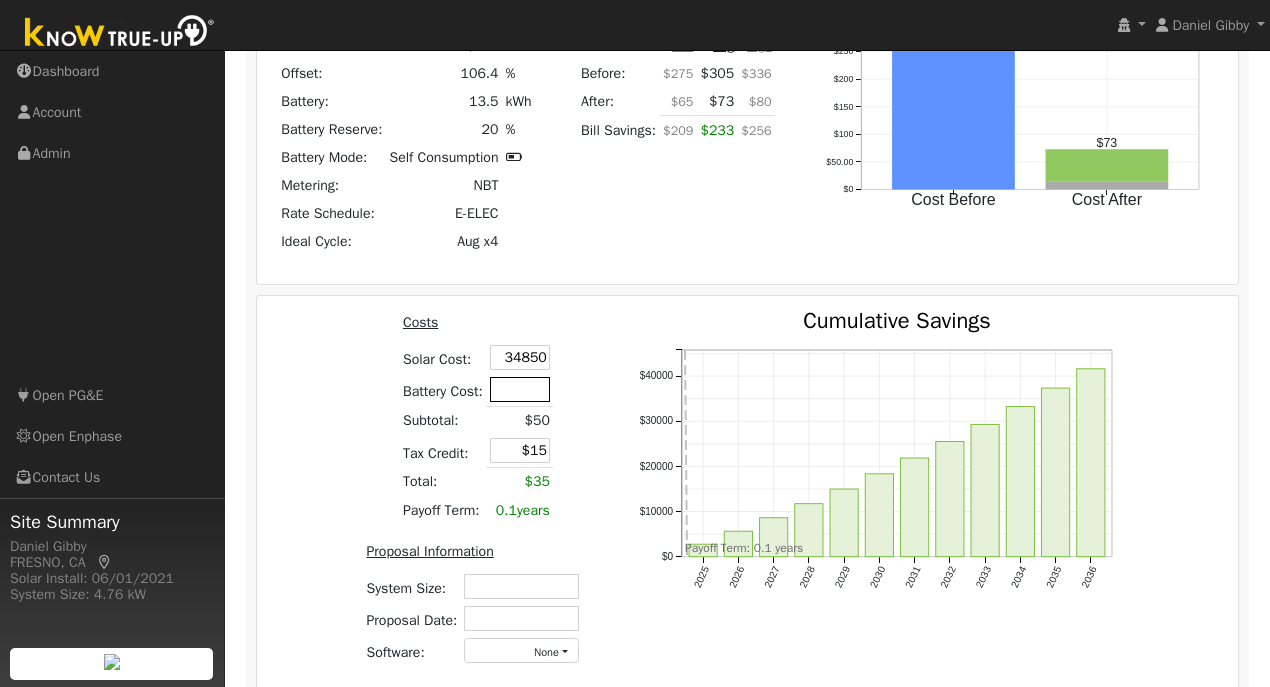 type on "$34,850" 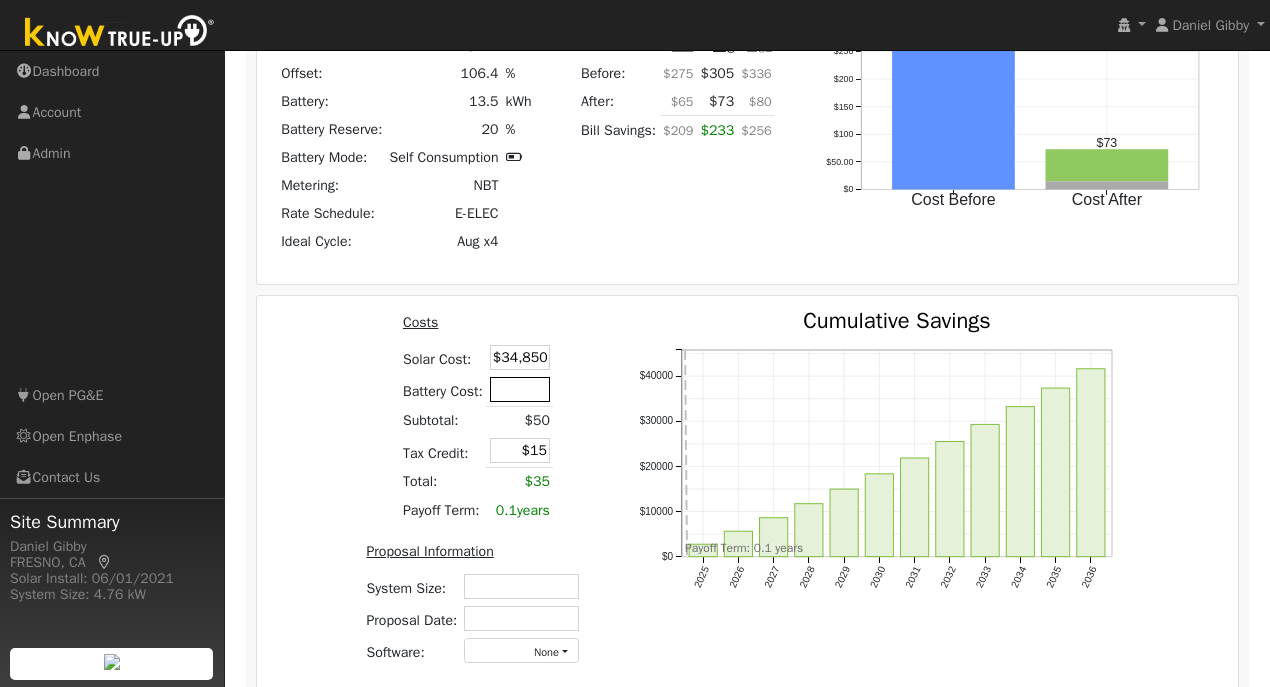 type on "$10,455" 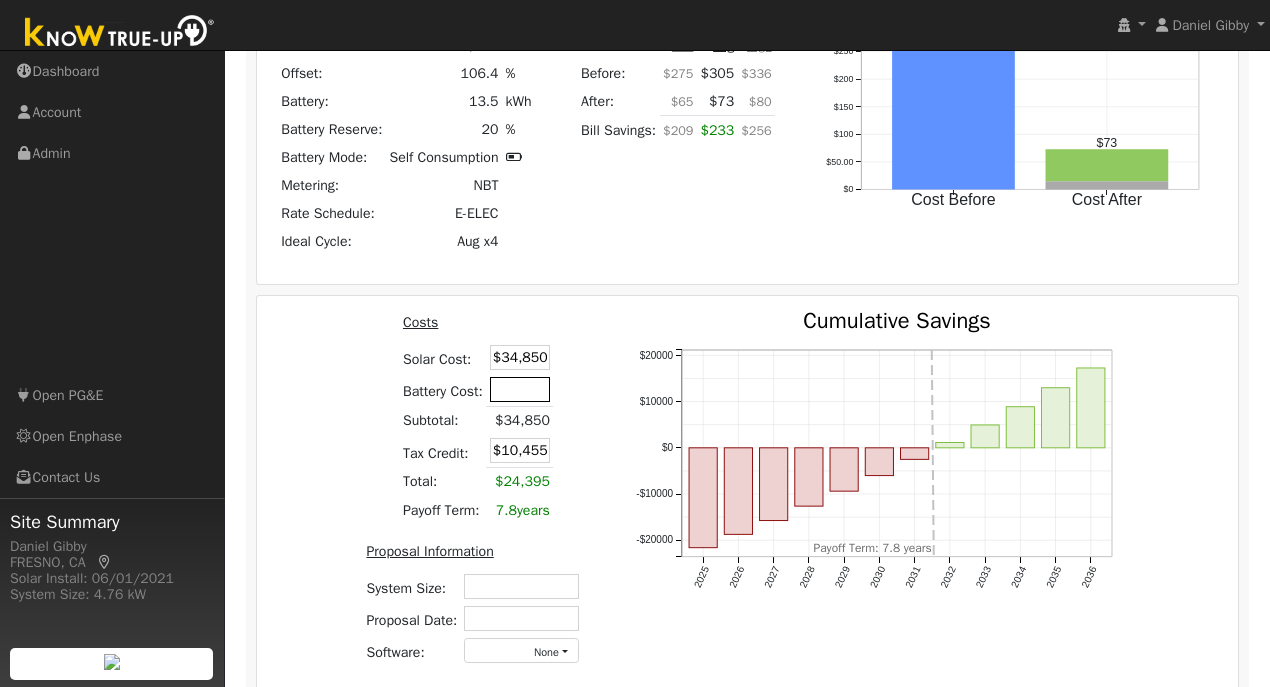 click at bounding box center [520, 389] 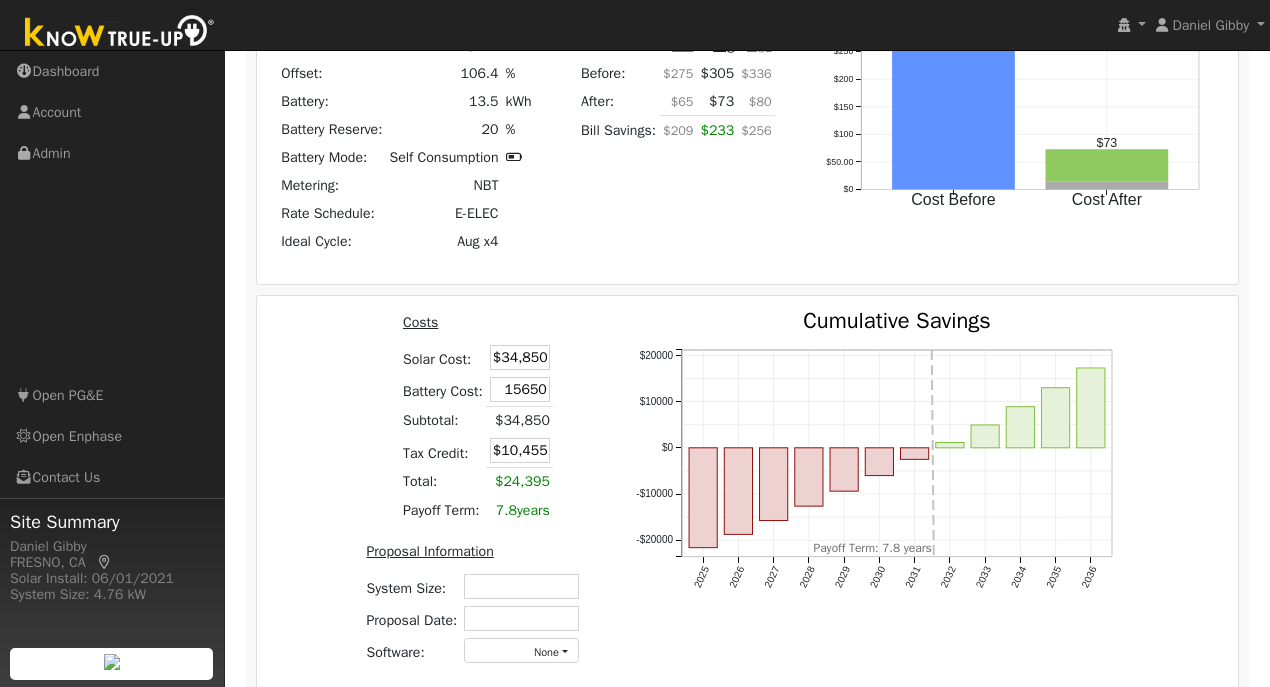 type on "$15,650" 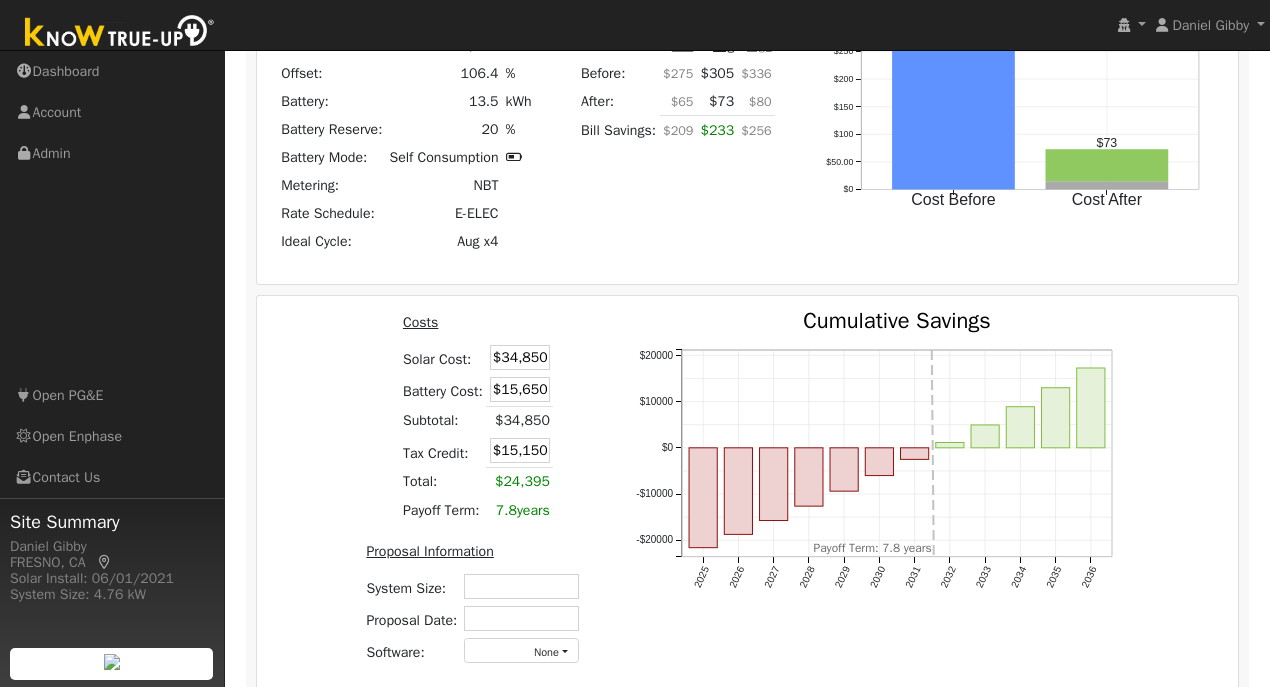 click on "Costs Solar Cost: $34,850 Battery Cost: $15,650 Subtotal: $34,850 Tax Credit: $15,150 Total: $24,395 Payoff Term: 7.8 years Proposal Information System Size: Proposal Date: Software: None - None - Aurora Energy Toolbase OpenSolar Solo Solargraf - Other - 2025 2026 2027 2028 2029 2030 2031 2032 2033 2034 2035 2036 -$20000 -$10000 $0 $10000 $20000 Cumulative Savingsonclick="" onclick="" onclick="" onclick="" onclick="" onclick="" onclick="" onclick="" onclick="" onclick="" onclick="" onclick="" Payoff Term: 7.8 years" at bounding box center [748, 495] 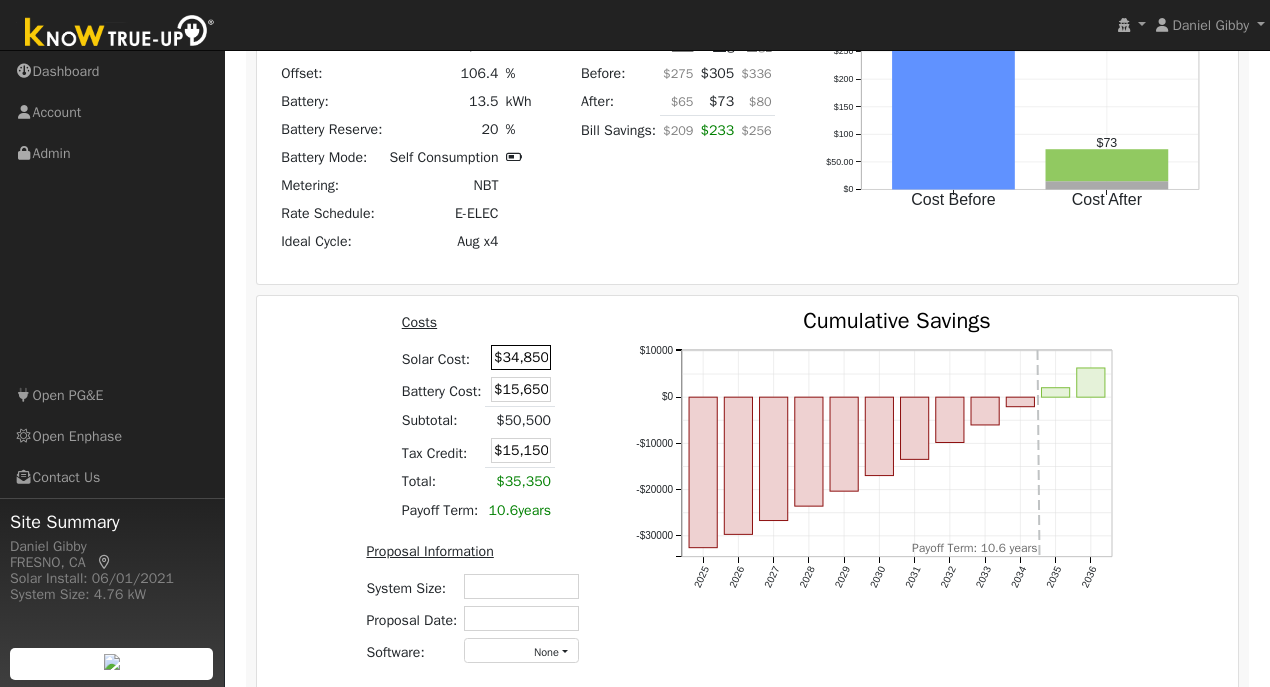 click on "$34,850" at bounding box center [521, 357] 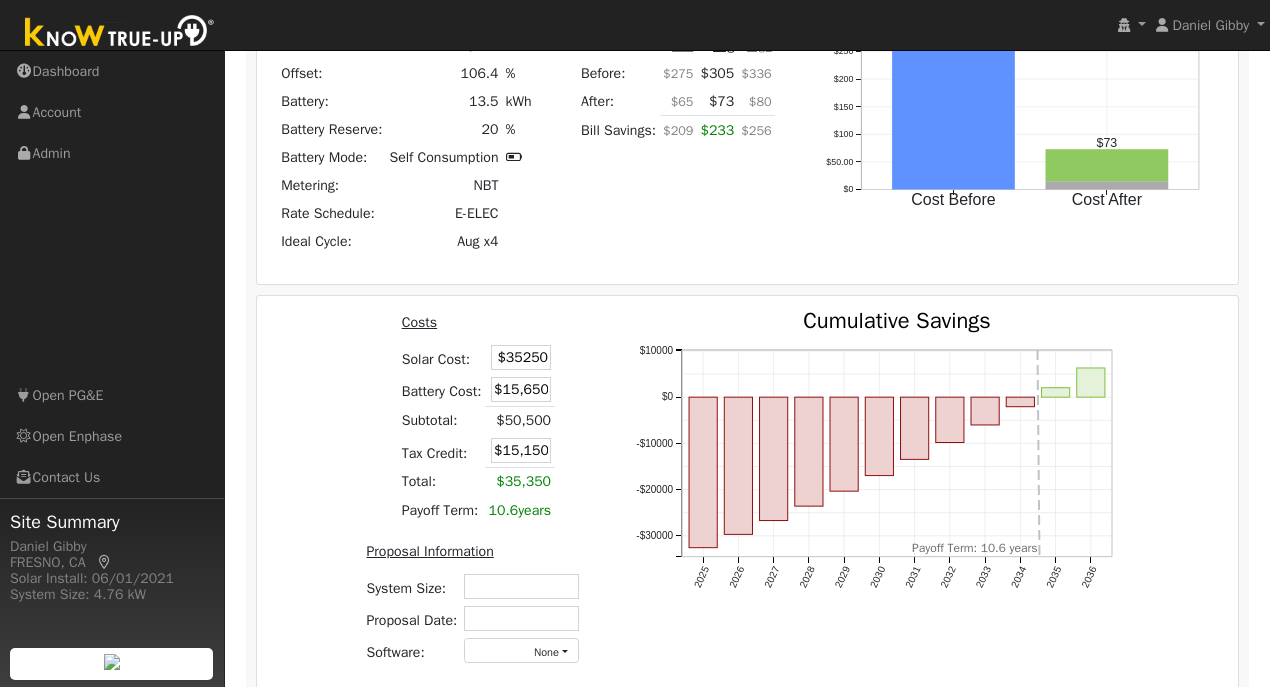 click on "Costs Solar Cost: $35250 Battery Cost: $15,650 Subtotal: $50,500 Tax Credit: $15,150 Total: $35,350 Payoff Term: 10.6 years Proposal Information System Size: Proposal Date: Software: None - None - Aurora Energy Toolbase OpenSolar Solo Solargraf - Other - 2025 2026 2027 2028 2029 2030 2031 2032 2033 2034 2035 2036 -$30000 -$20000 -$10000 $0 $10000 Cumulative Savingsonclick="" onclick="" onclick="" onclick="" onclick="" onclick="" onclick="" onclick="" onclick="" onclick="" onclick="" onclick="" Payoff Term: 10.6 years" at bounding box center [748, 495] 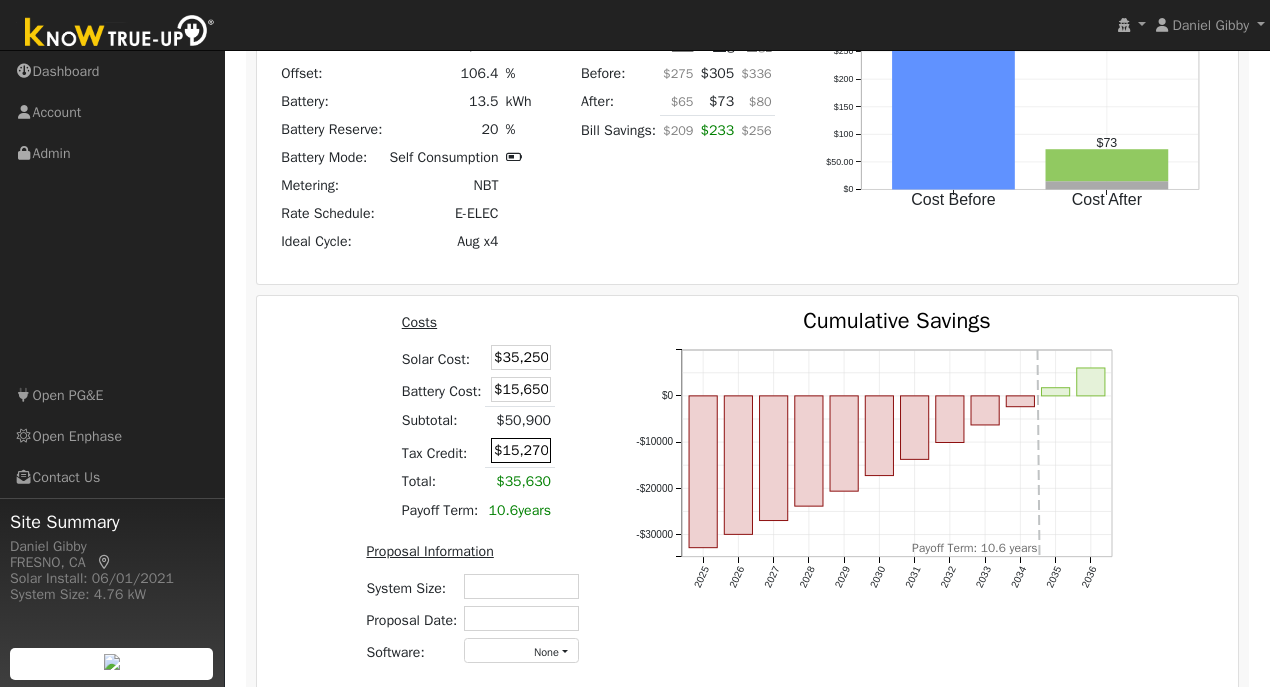 click on "$15,270" at bounding box center [521, 450] 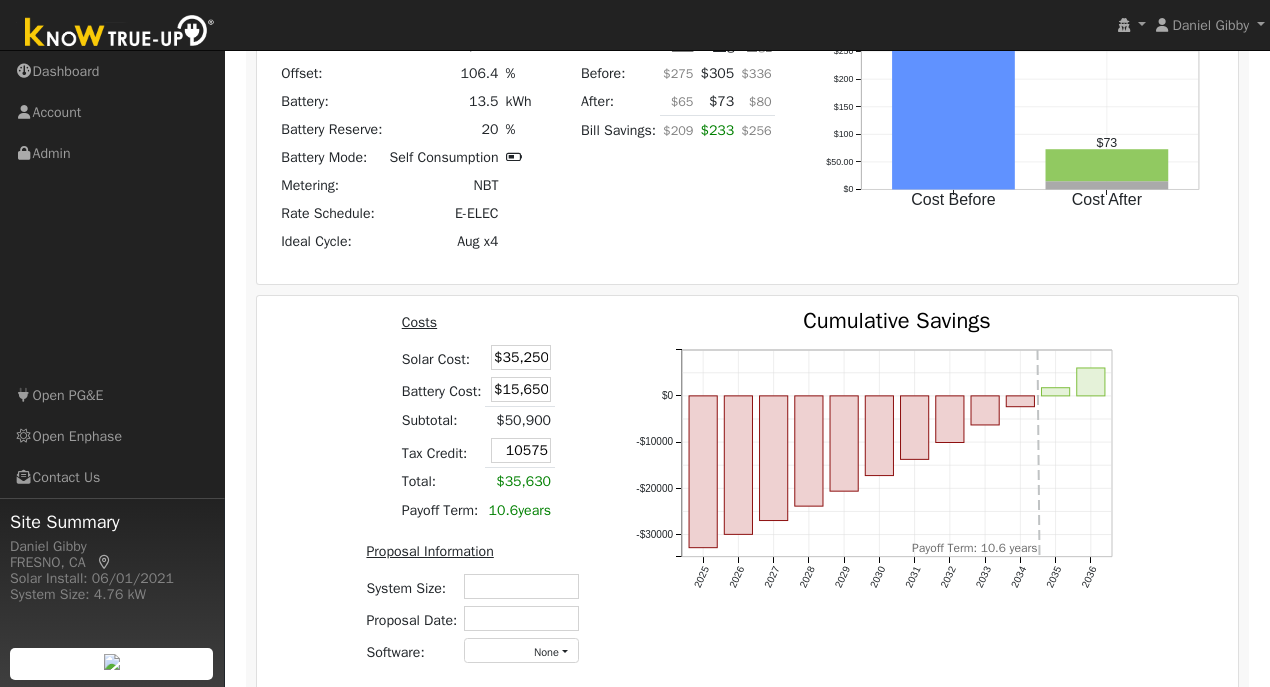 type on "$10,575" 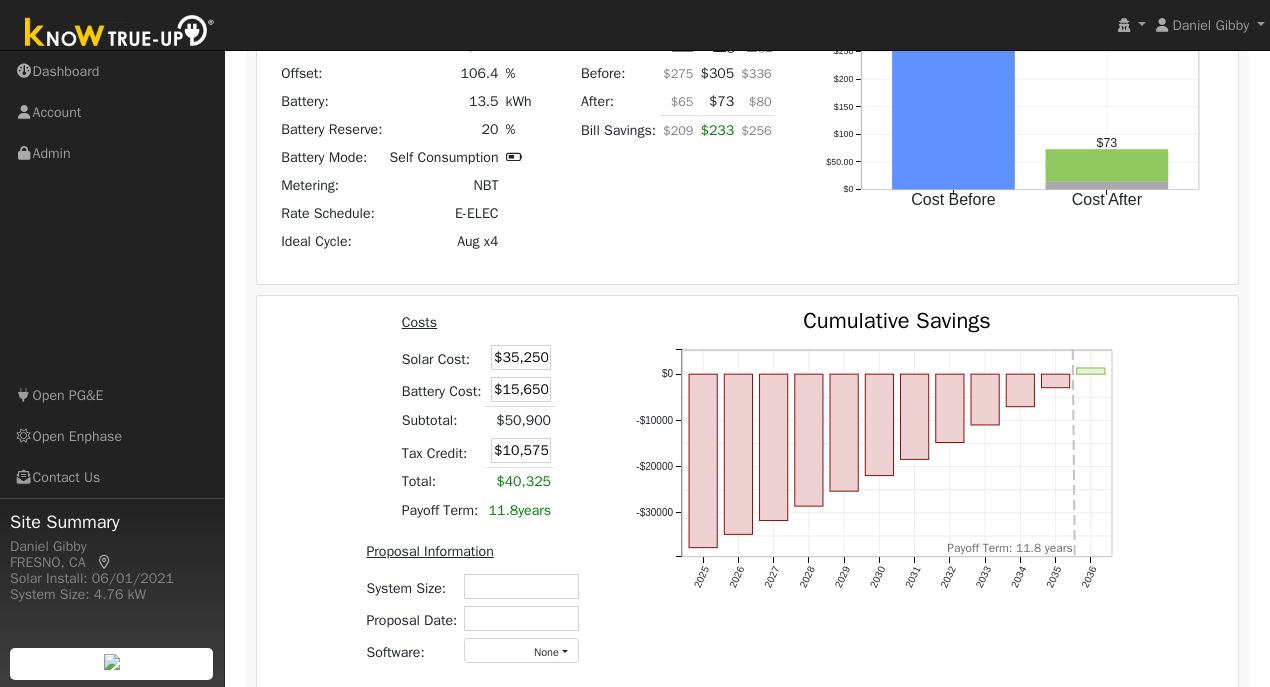 click on "2025 2026 2027 2028 2029 2030 2031 2032 2033 2034 2035 2036 -$30000 -$20000 -$10000 $0 Cumulative Savingsonclick="" onclick="" onclick="" onclick="" onclick="" onclick="" onclick="" onclick="" onclick="" onclick="" onclick="" onclick="" Payoff Term: 11.8 years" at bounding box center [882, 495] 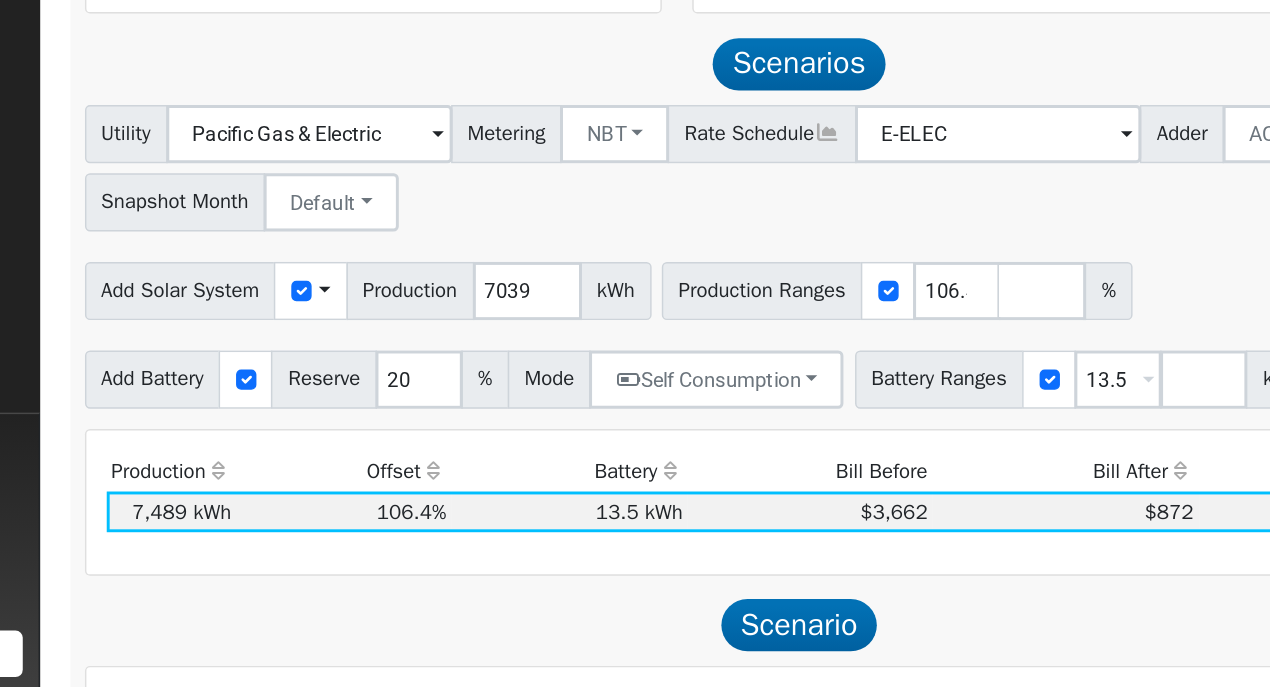 scroll, scrollTop: 513, scrollLeft: 0, axis: vertical 